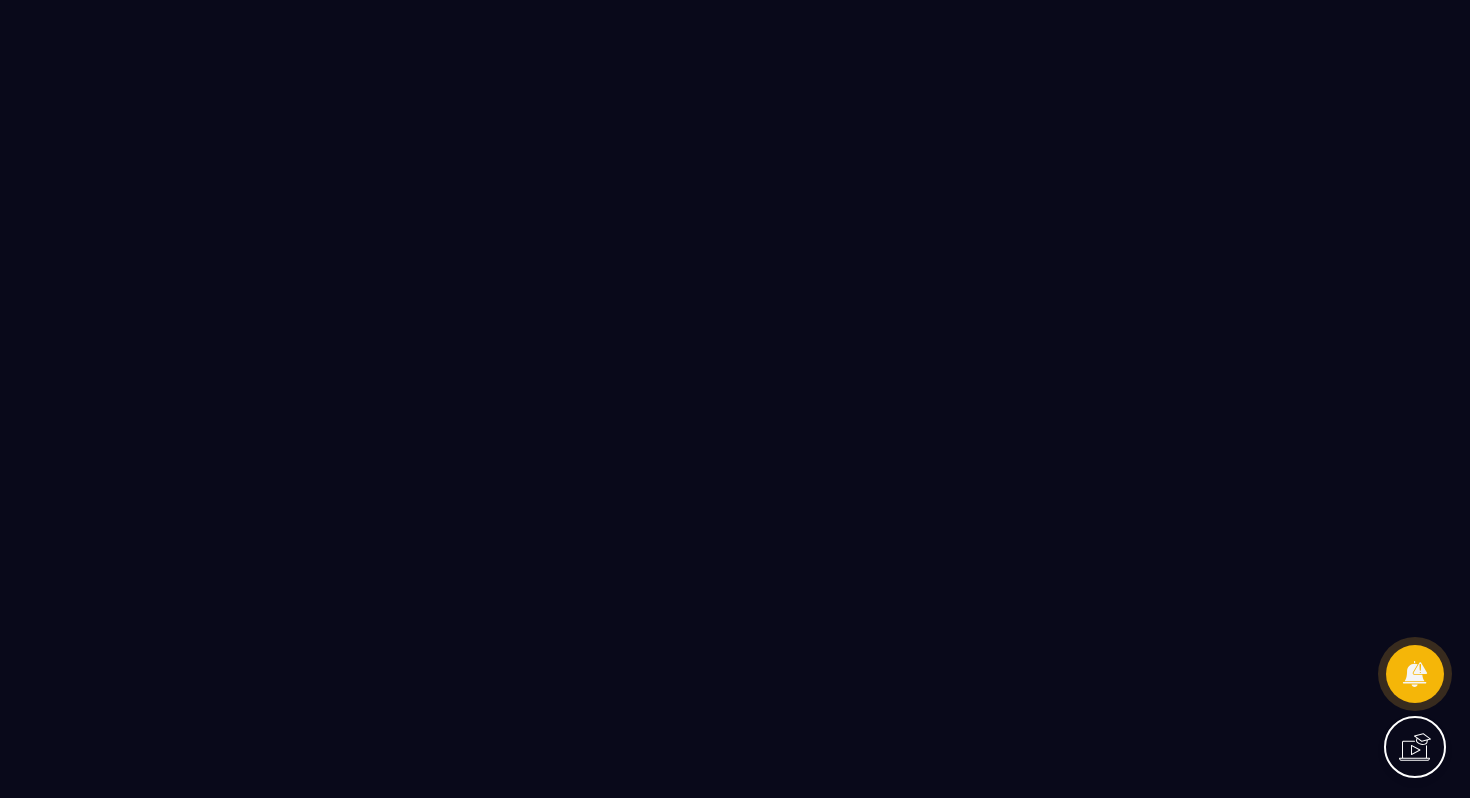 scroll, scrollTop: 0, scrollLeft: 0, axis: both 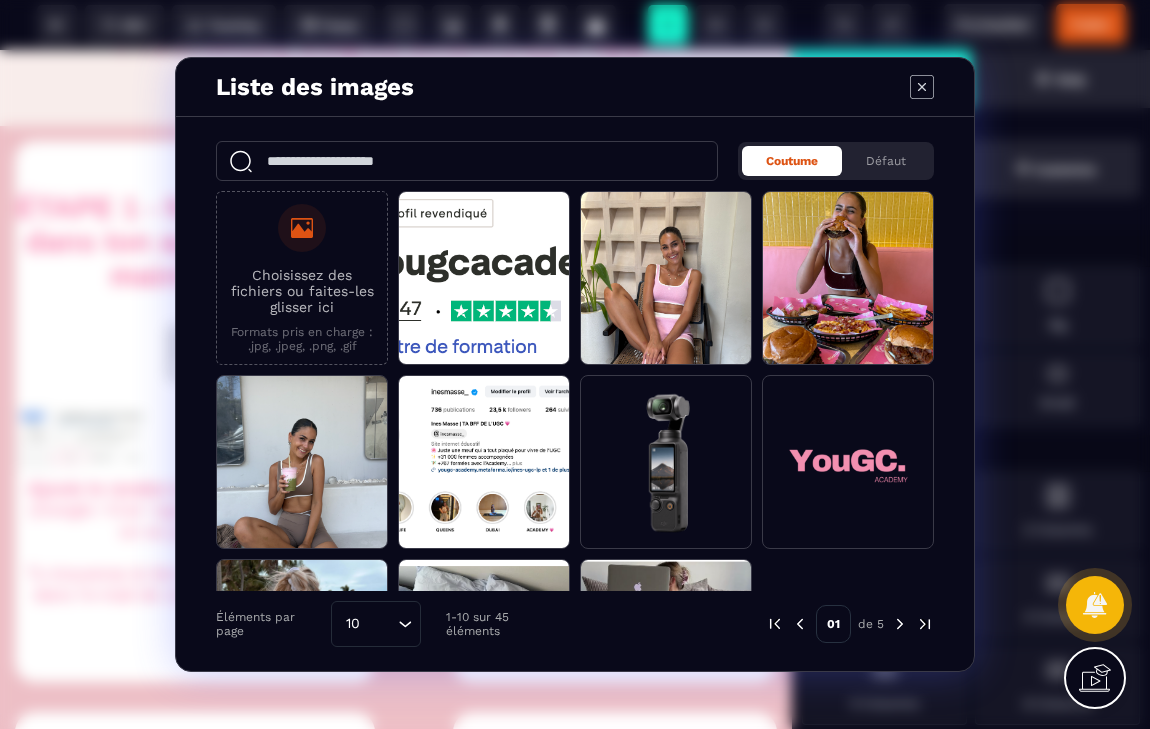 click 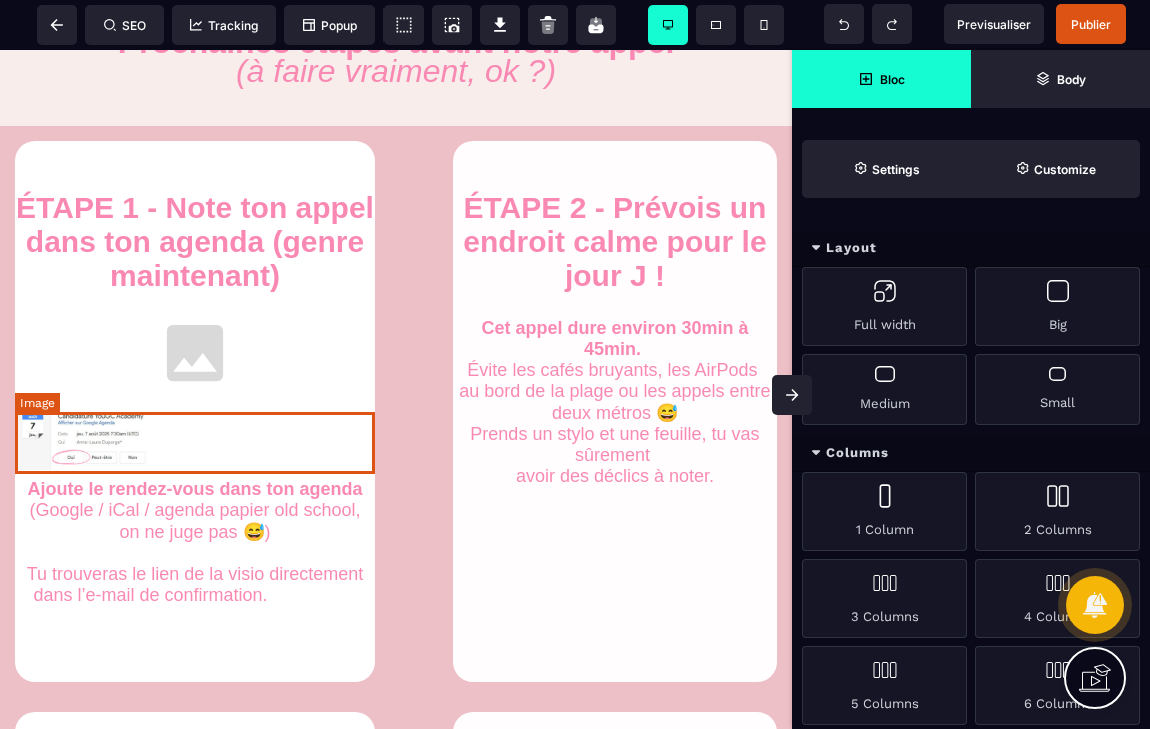 click at bounding box center [195, 438] 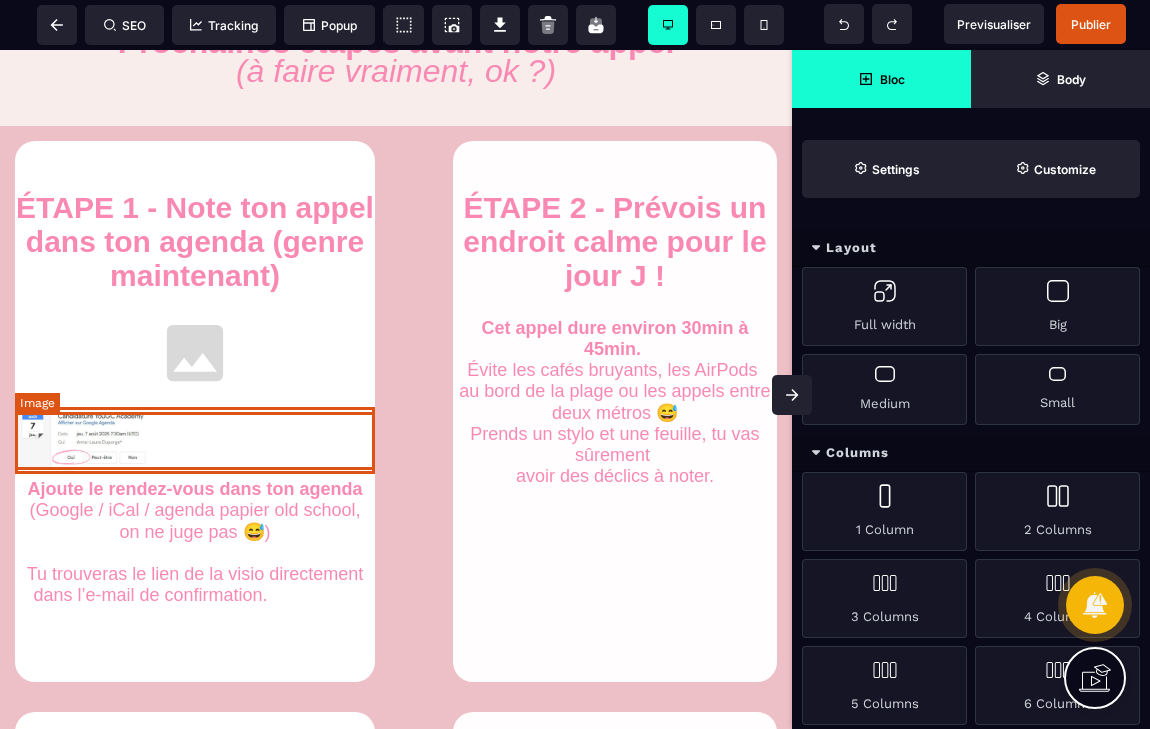 select 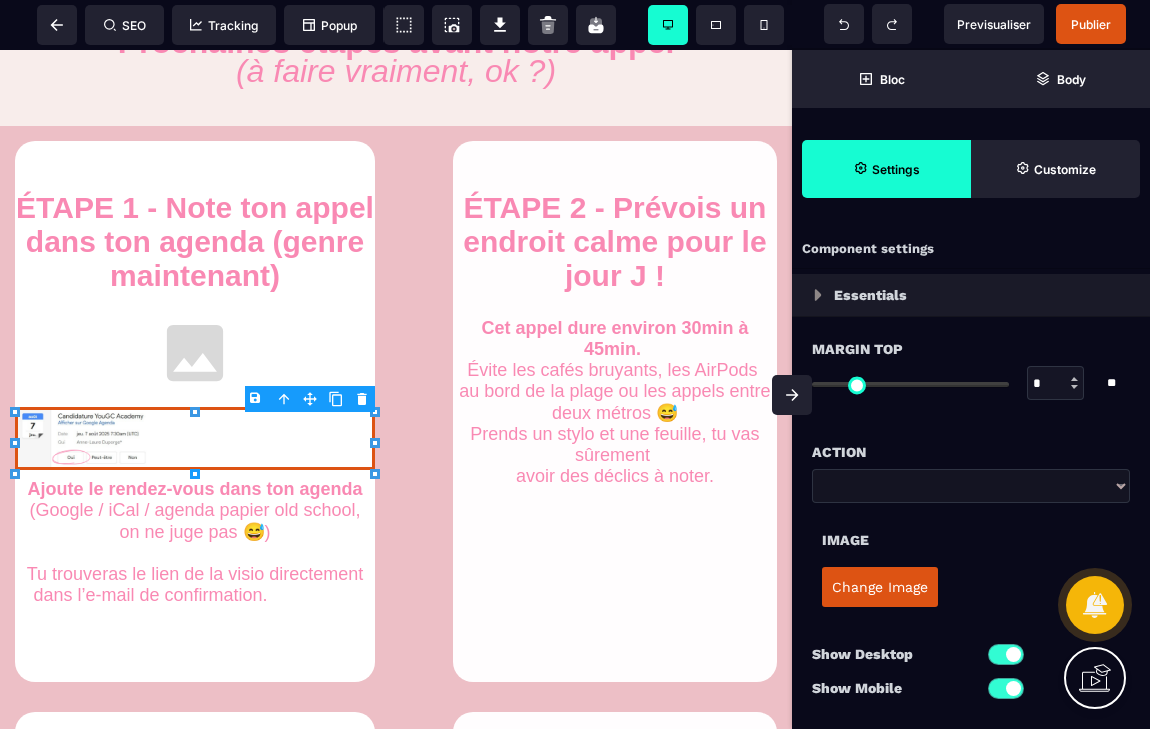 click on "B I U S
A *******
Column
SEO
Tracking" at bounding box center [575, 364] 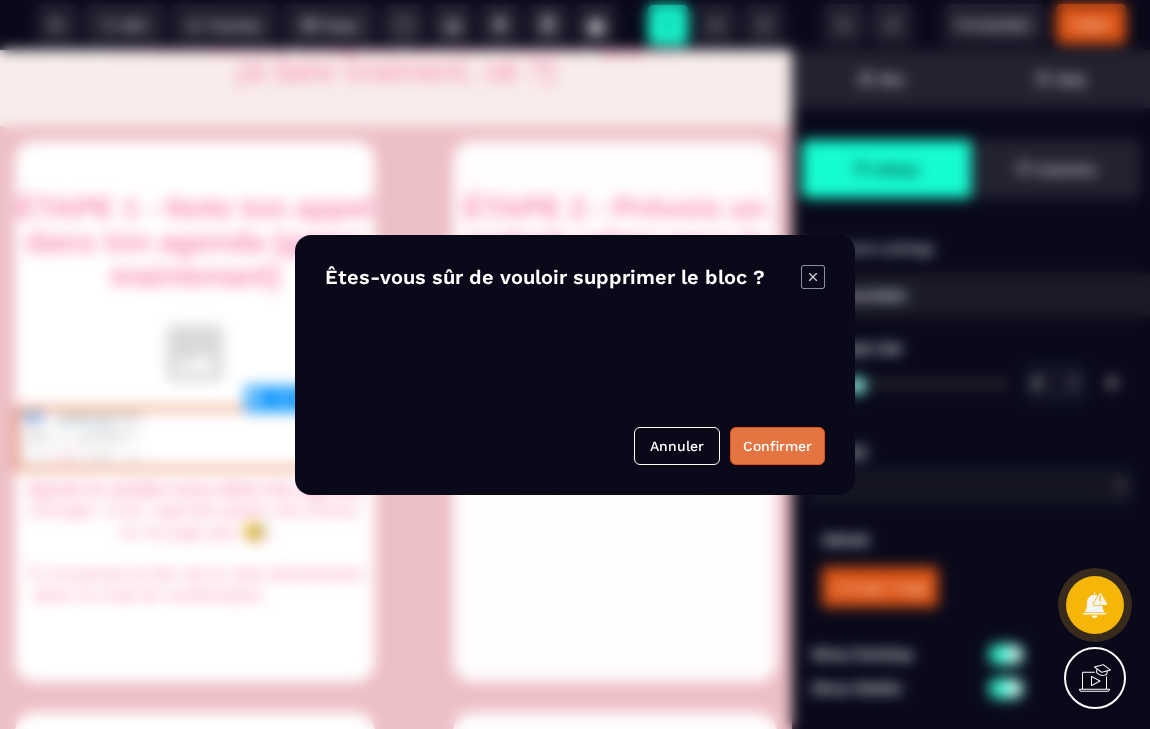 click on "Confirmer" at bounding box center [777, 446] 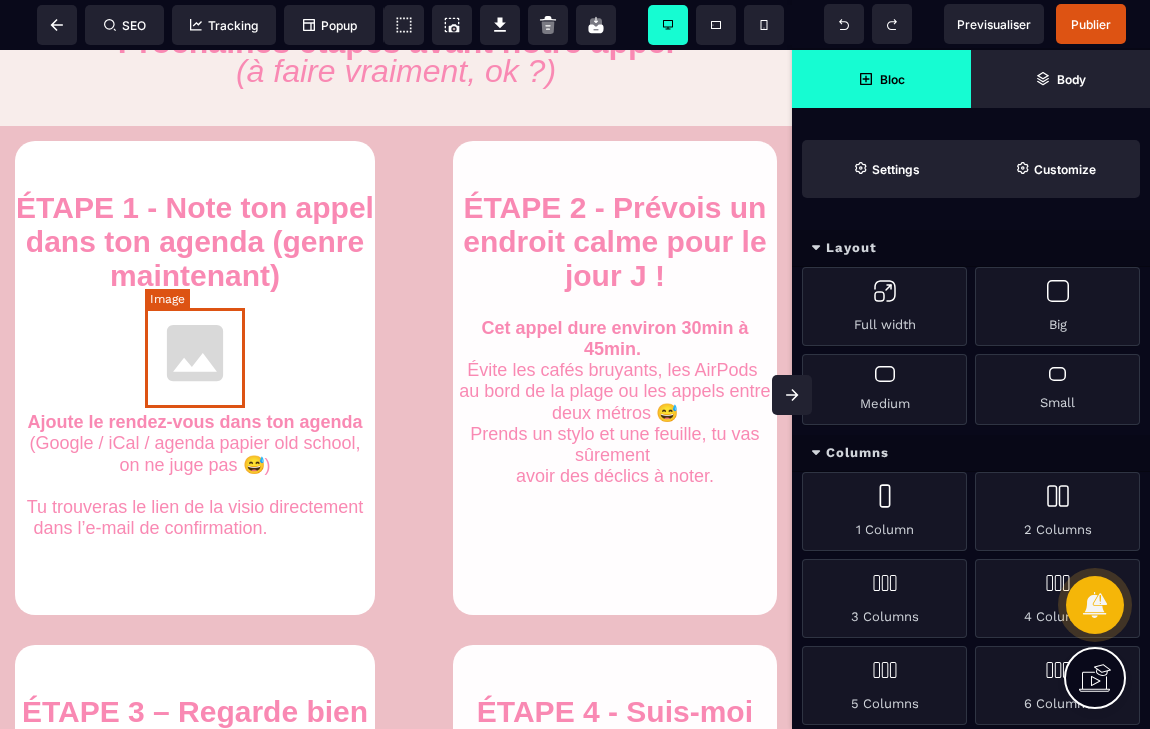 click at bounding box center [195, 353] 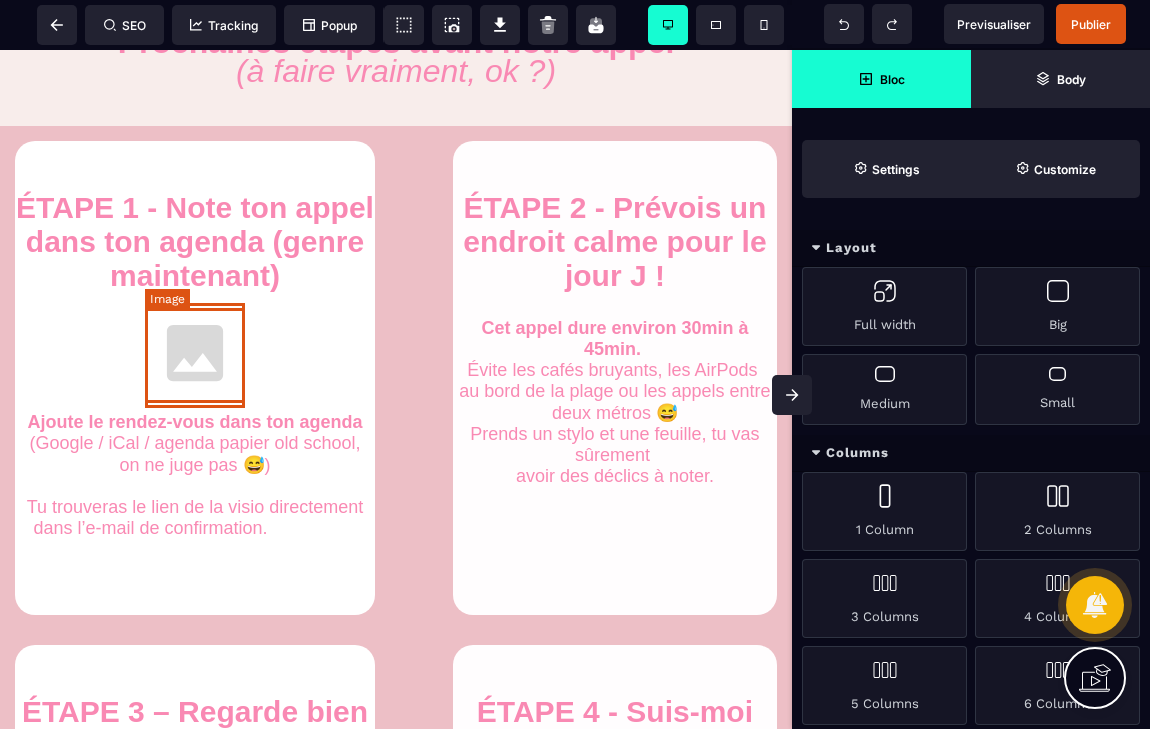 select 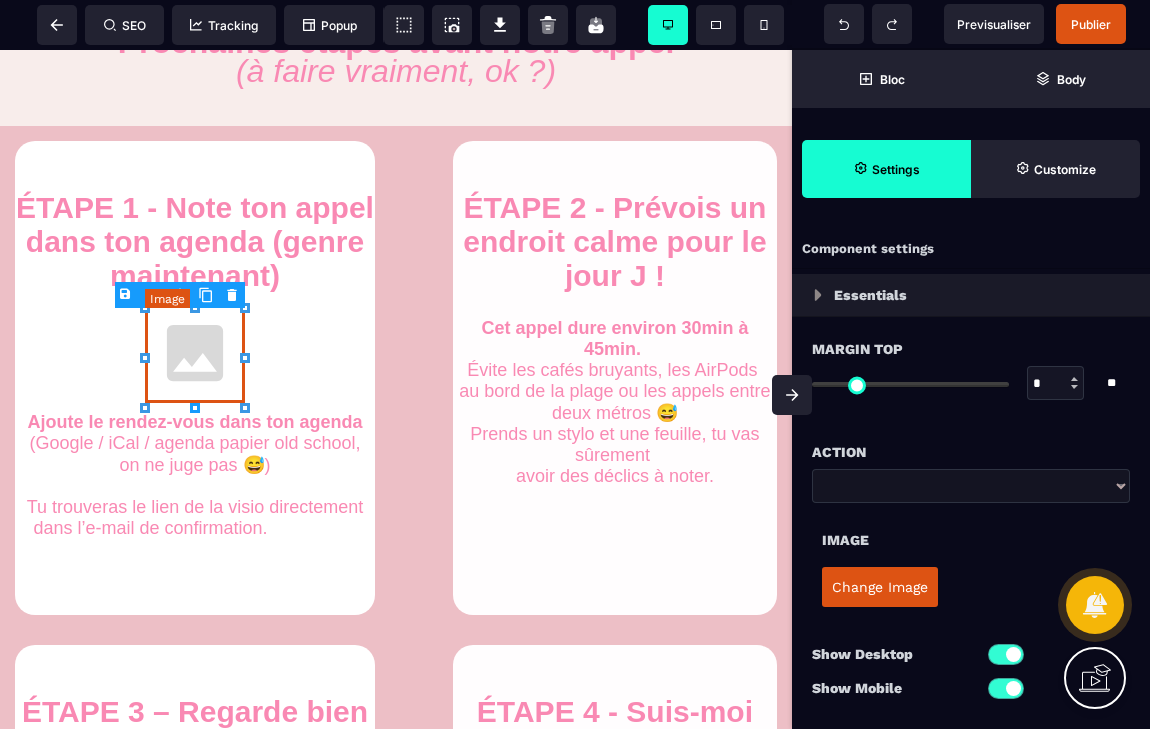 type on "*" 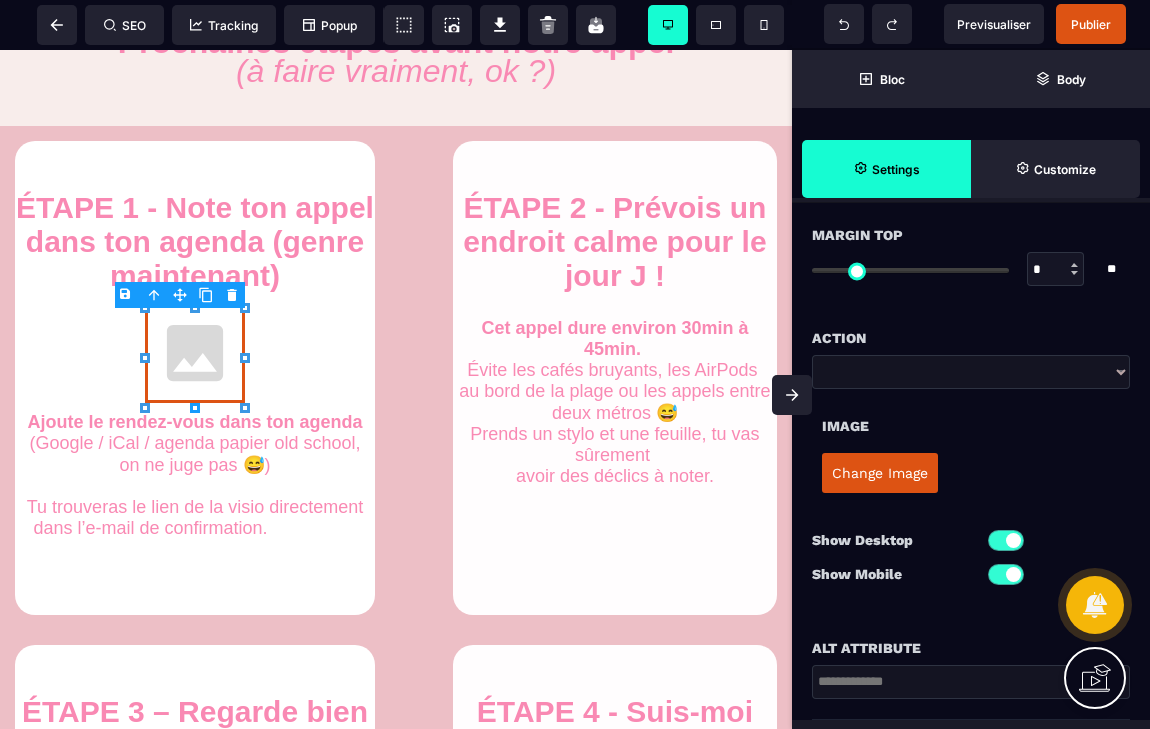 scroll, scrollTop: 120, scrollLeft: 0, axis: vertical 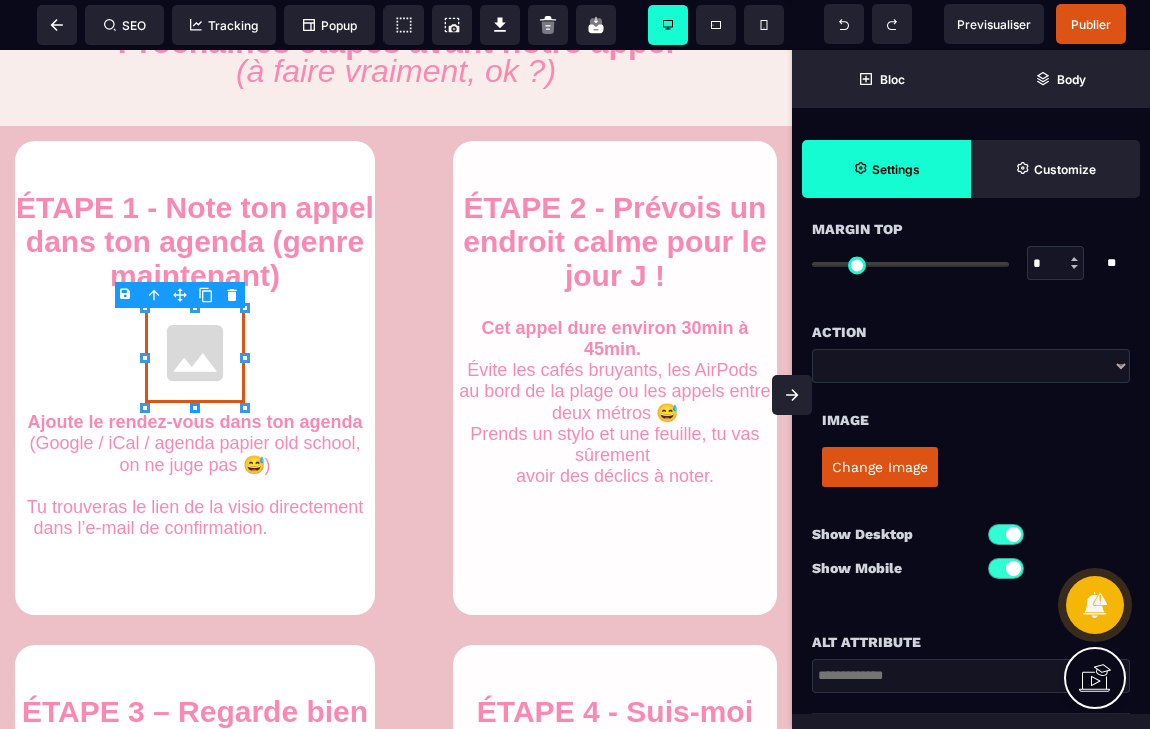 click on "Change Image" at bounding box center [880, 467] 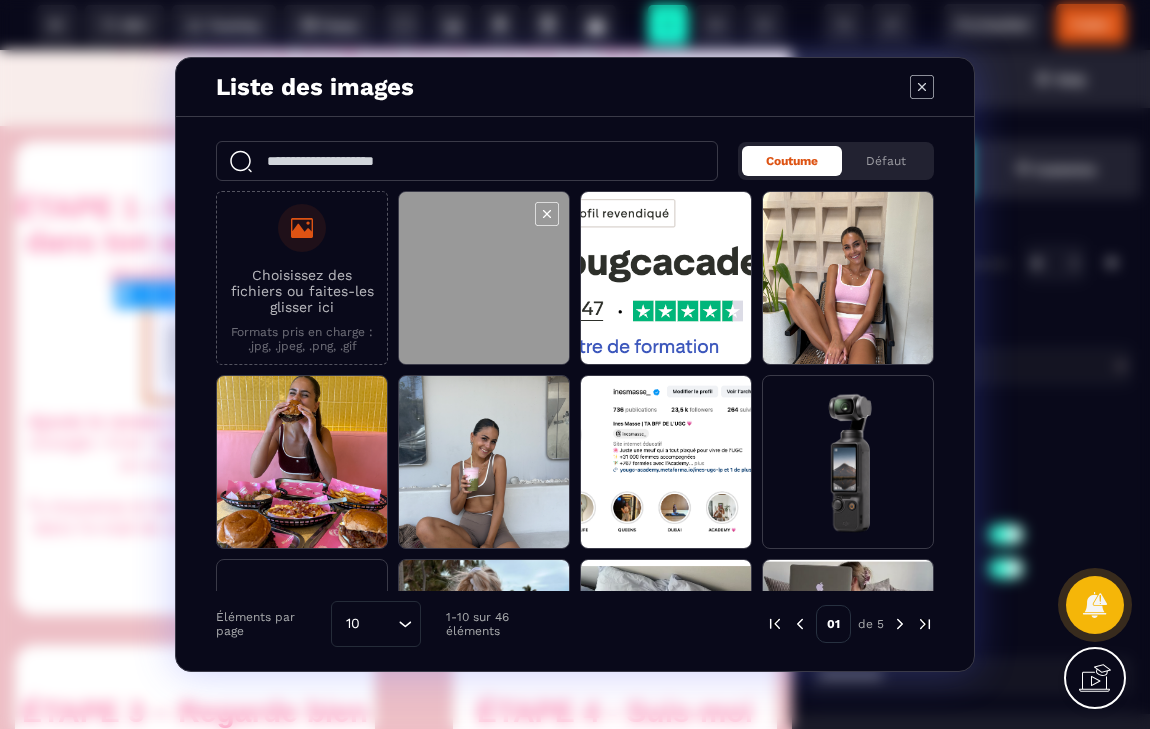 click at bounding box center [484, 279] 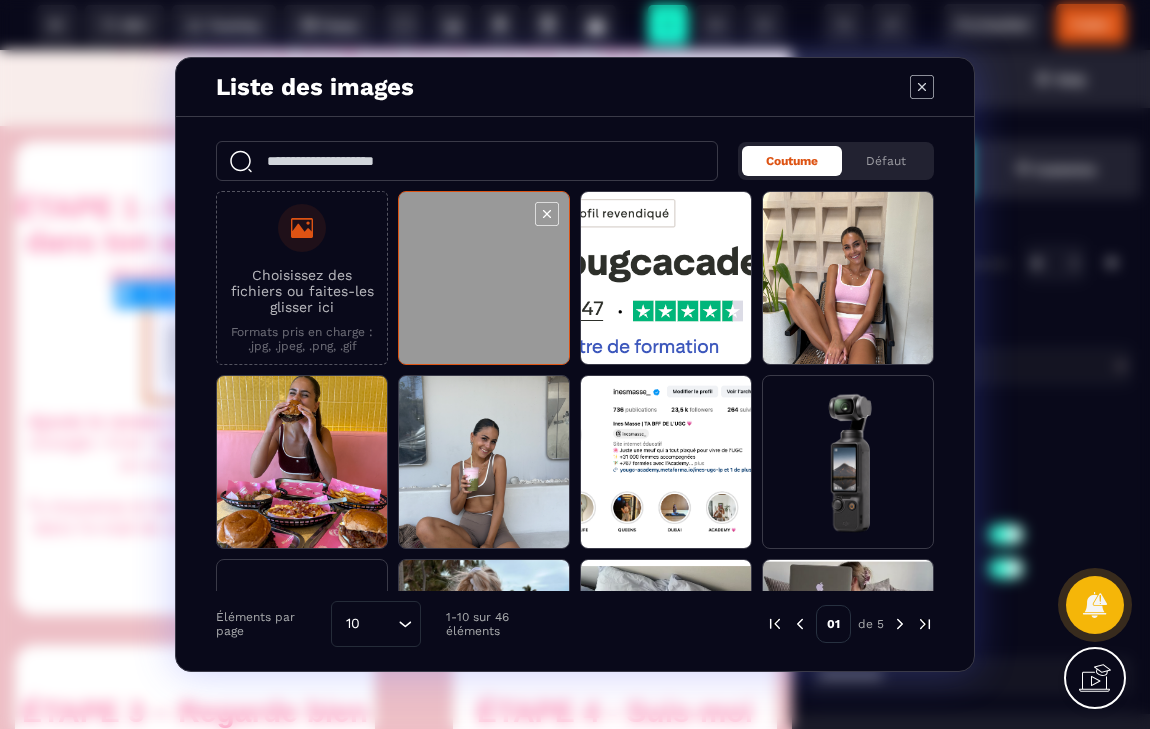 click at bounding box center (484, 279) 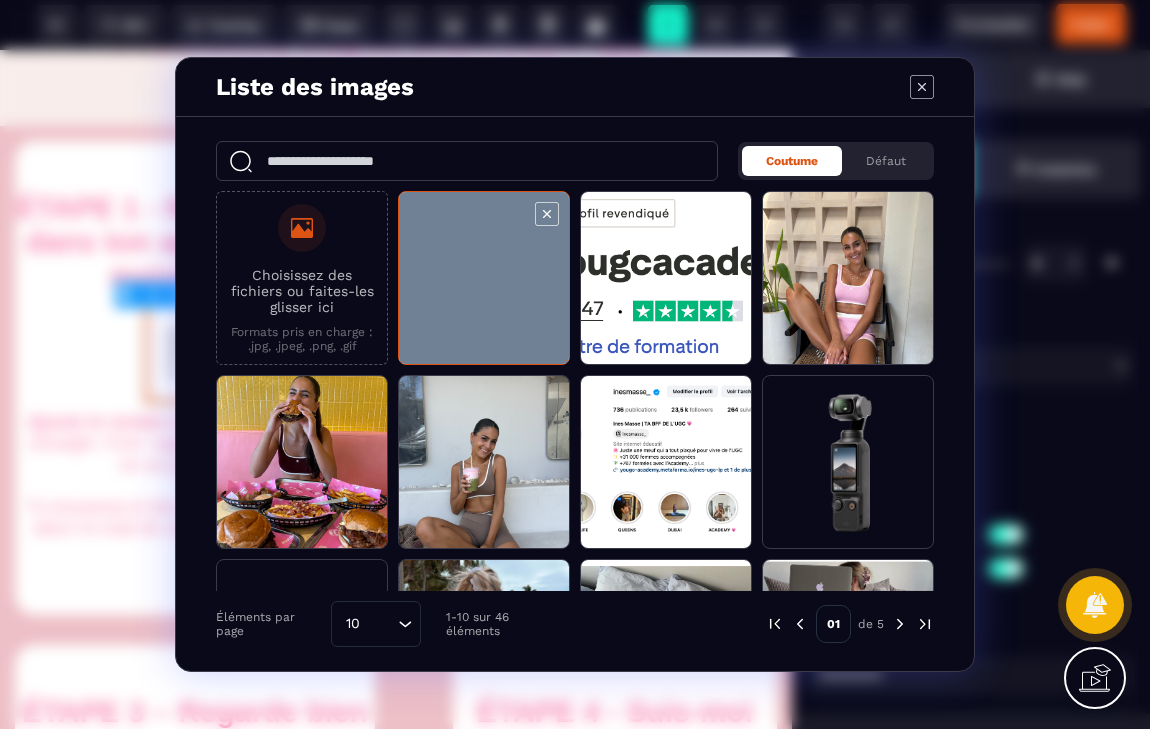 click at bounding box center (484, 279) 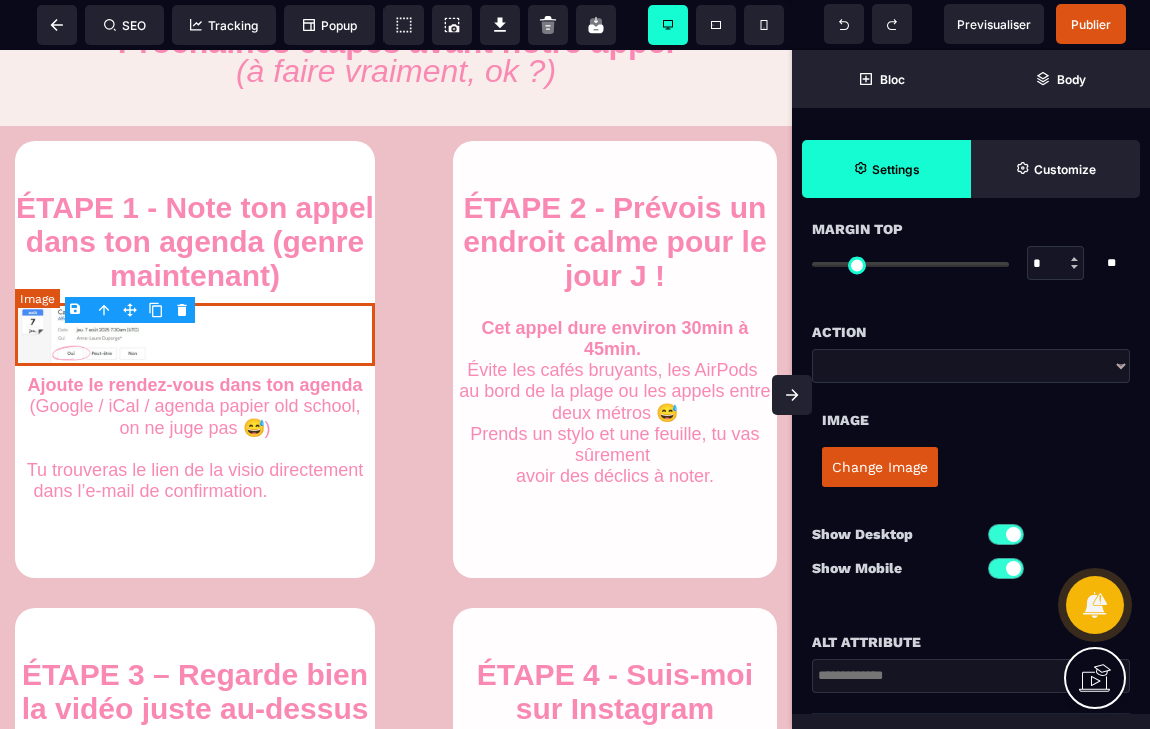 click at bounding box center [195, 334] 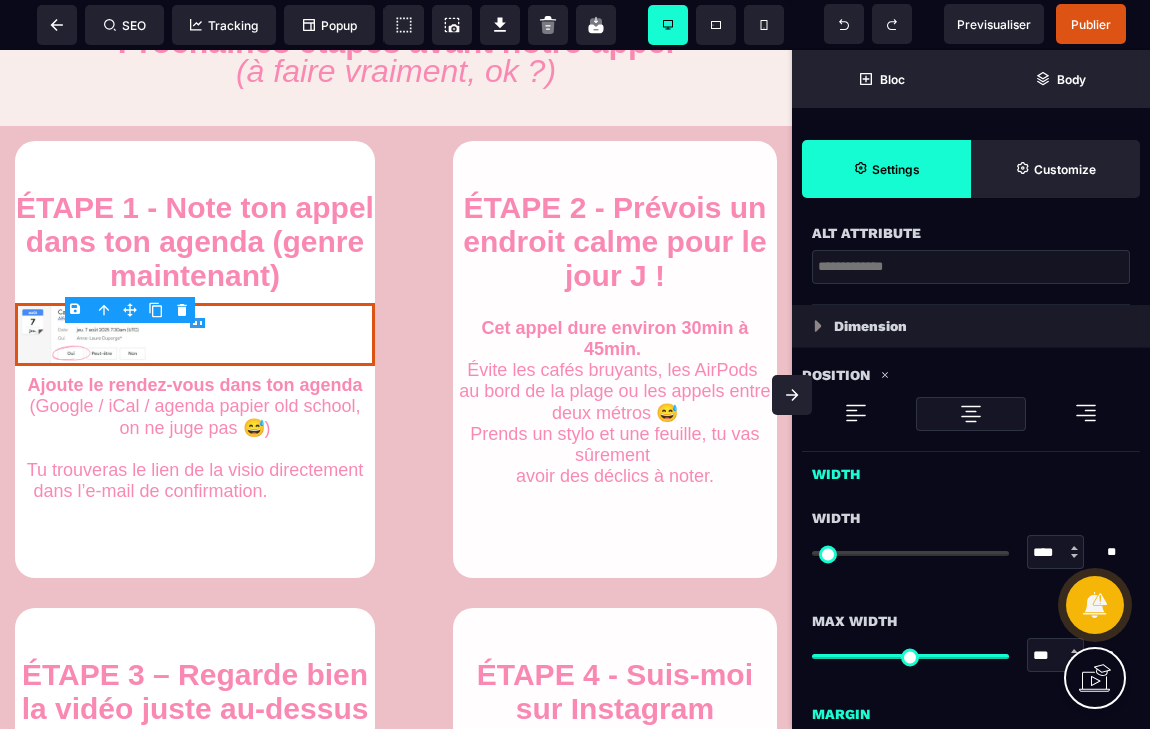 scroll, scrollTop: 545, scrollLeft: 0, axis: vertical 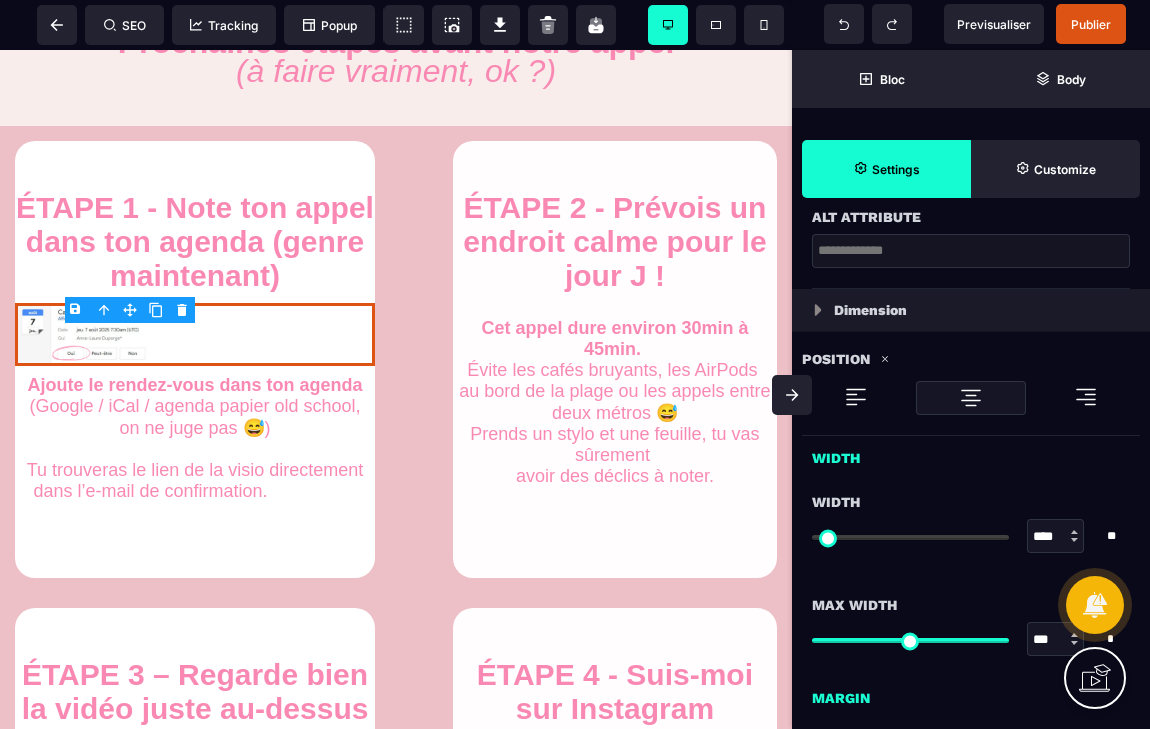 click at bounding box center (856, 397) 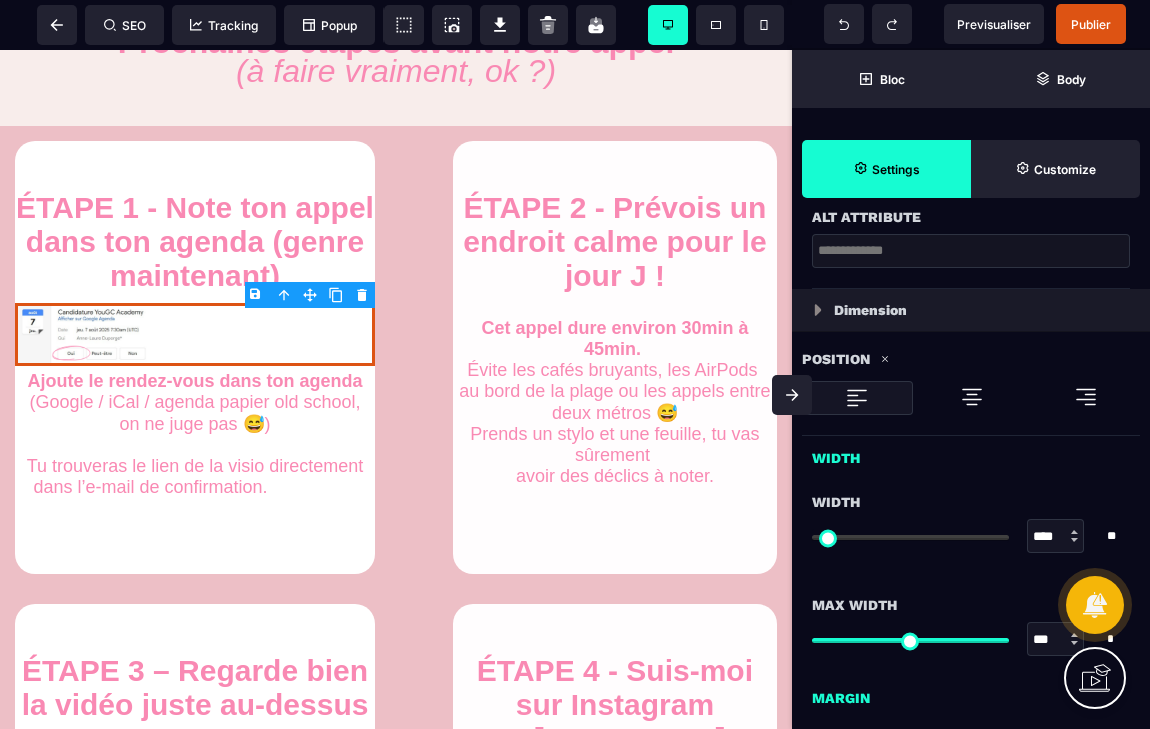 click at bounding box center [972, 397] 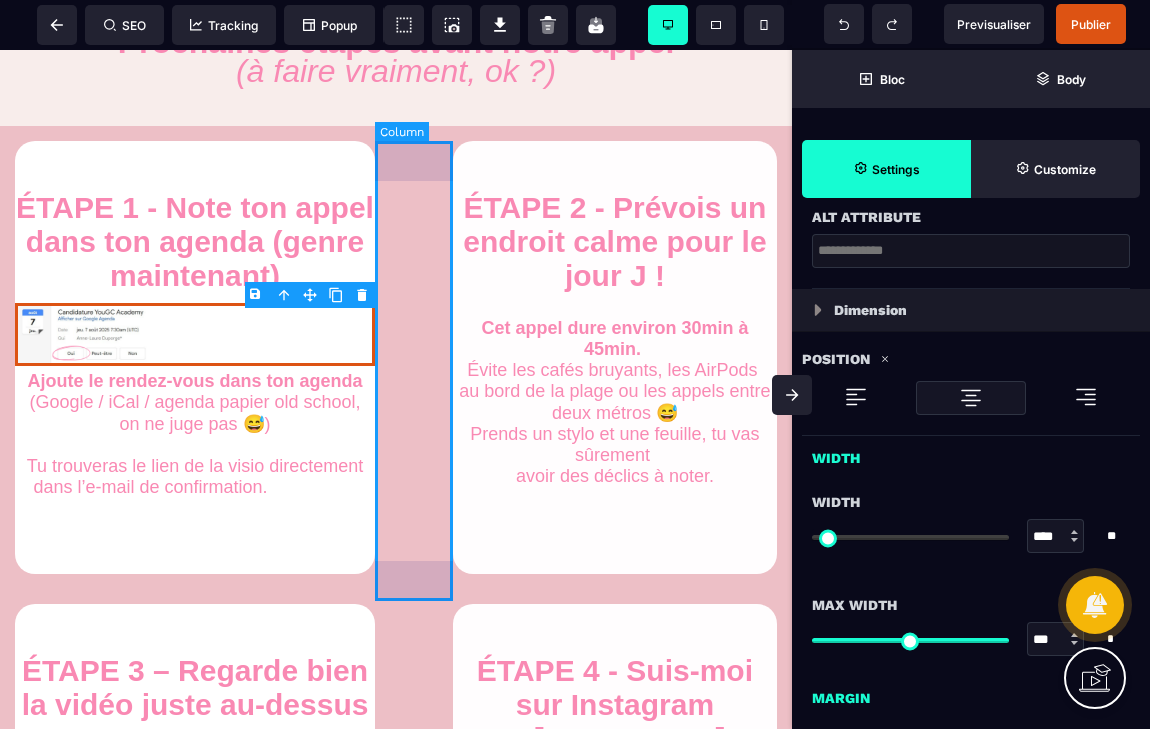 click at bounding box center [414, 357] 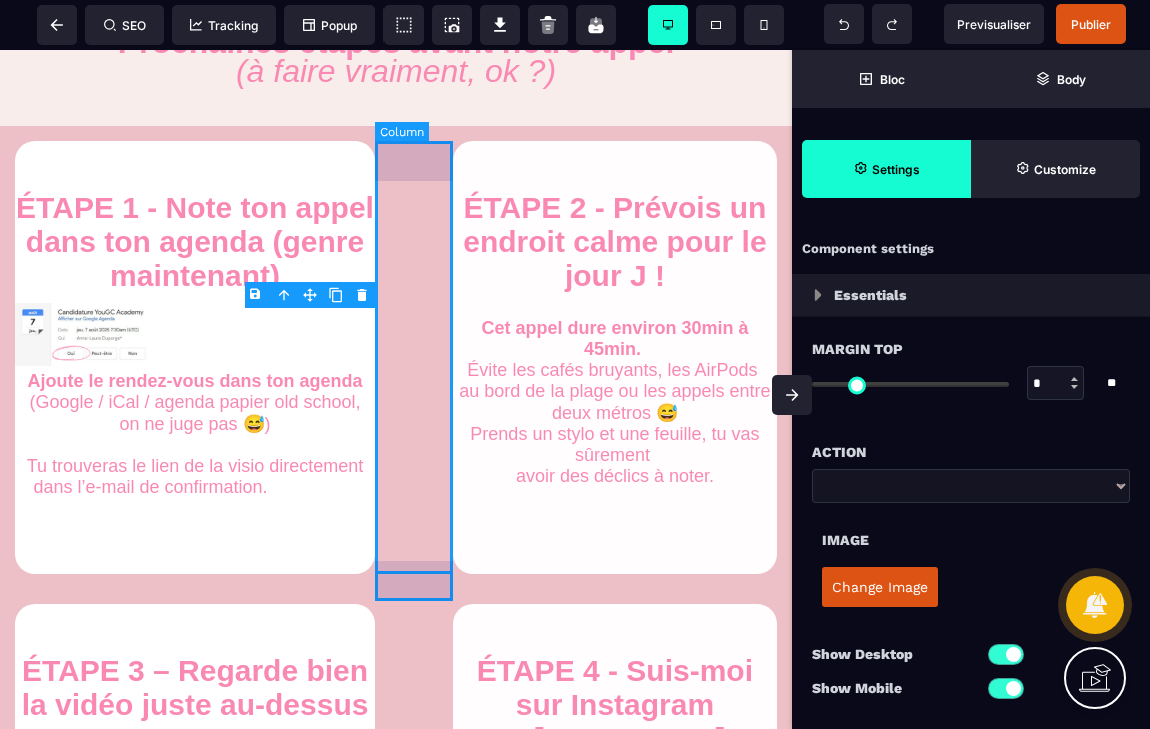 select on "**" 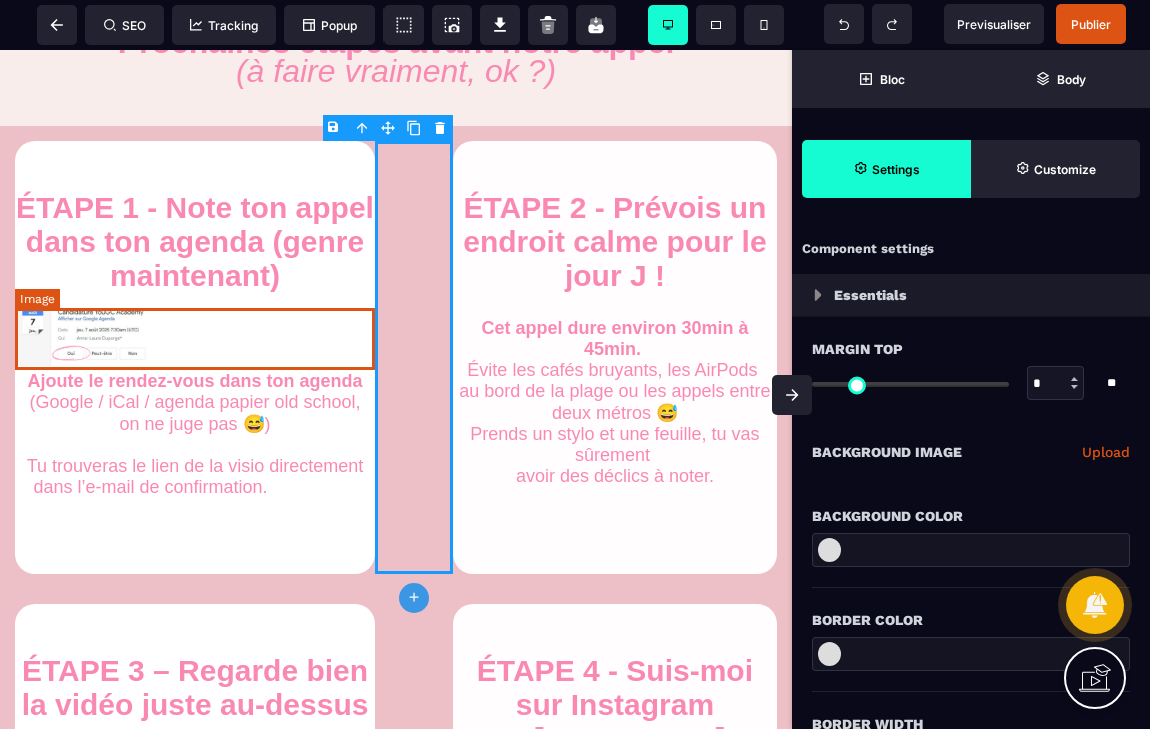 click at bounding box center [195, 334] 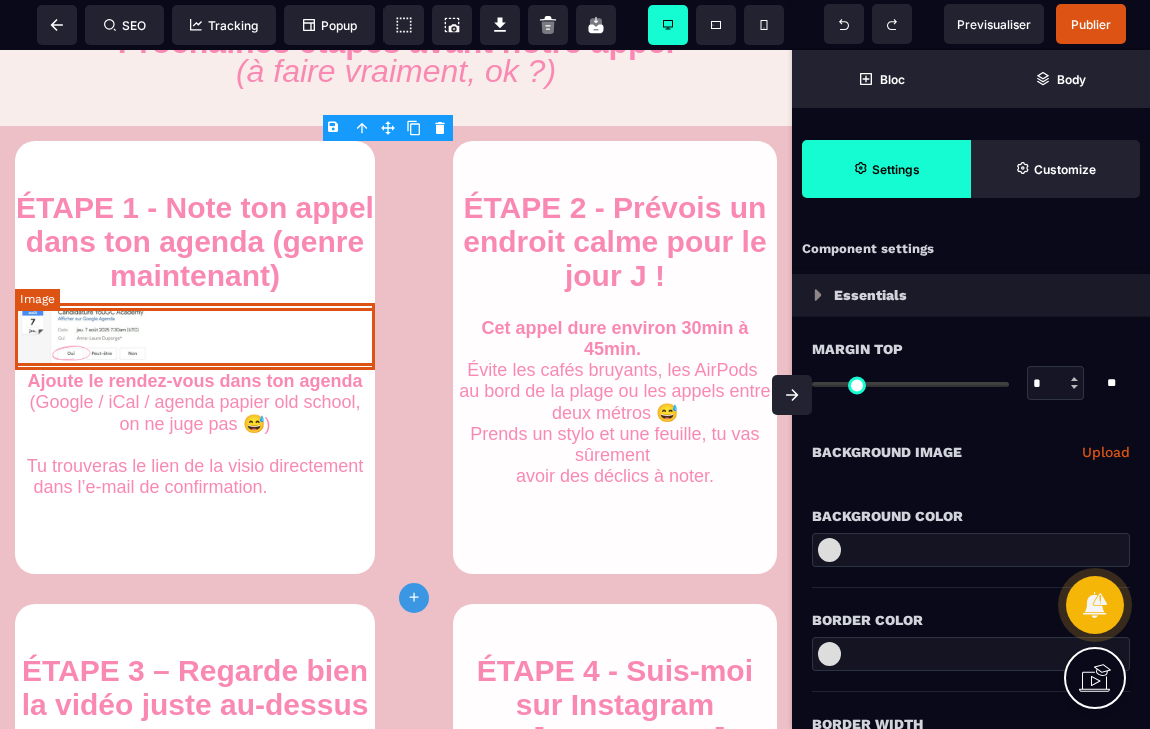 select 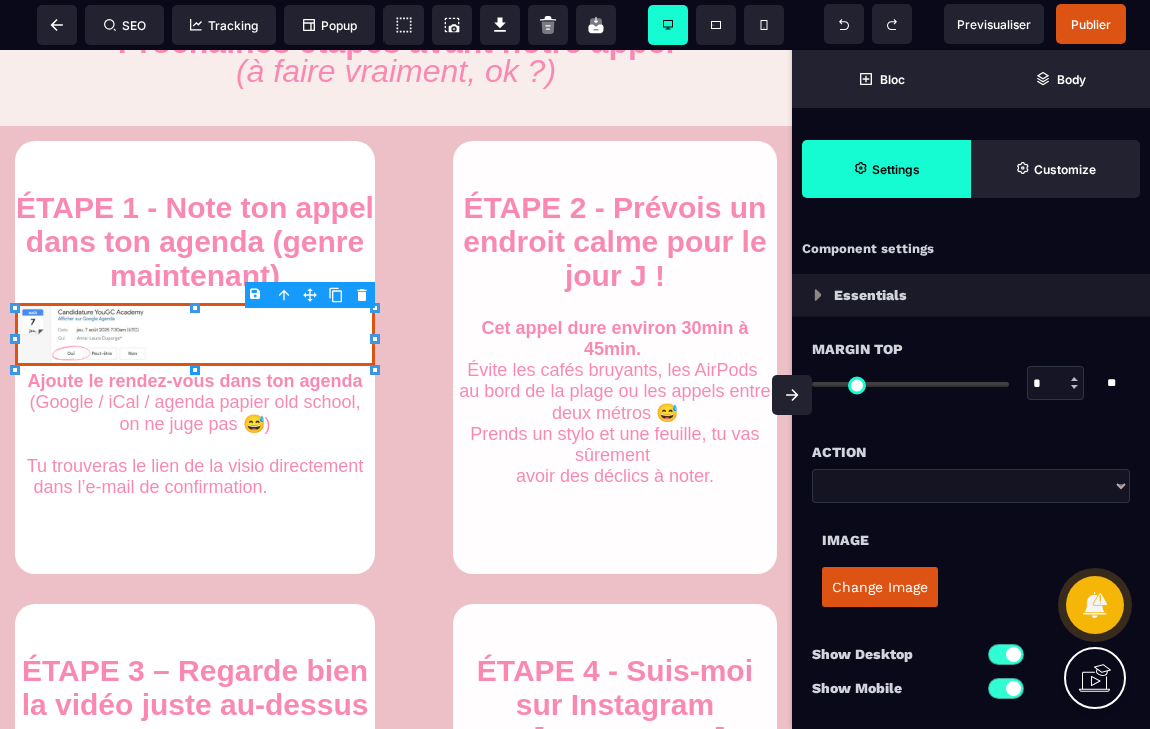 type on "***" 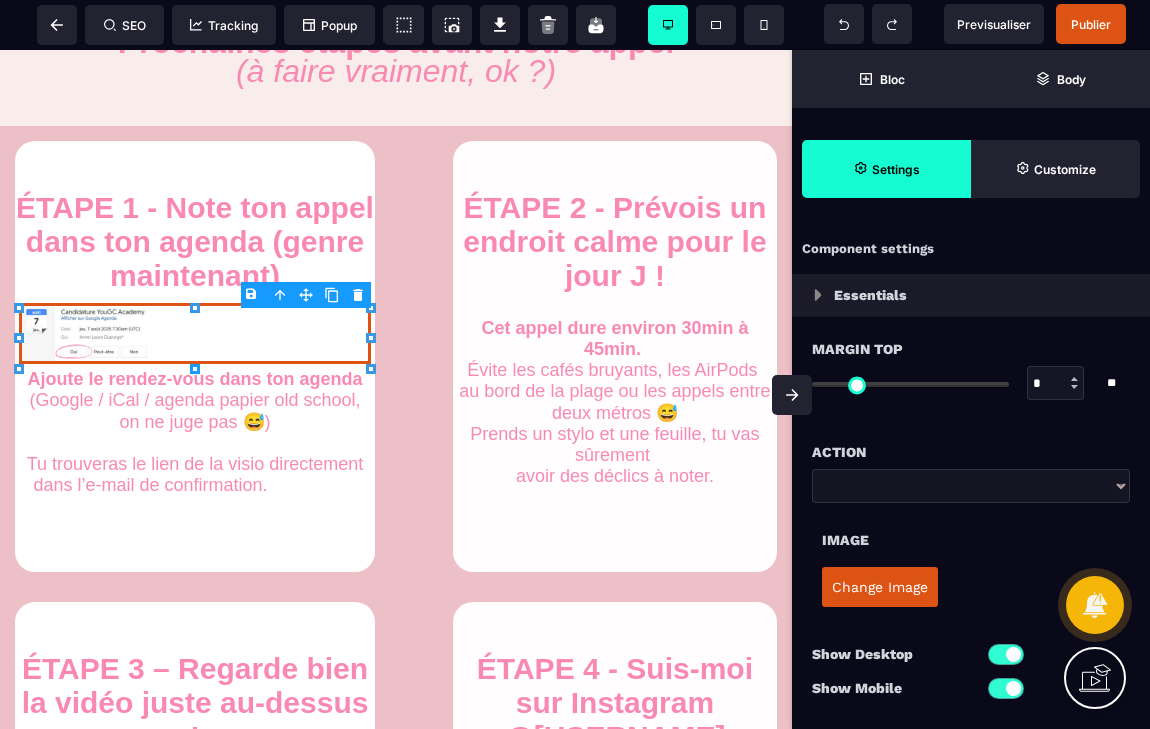 click on "Change Image" at bounding box center (880, 587) 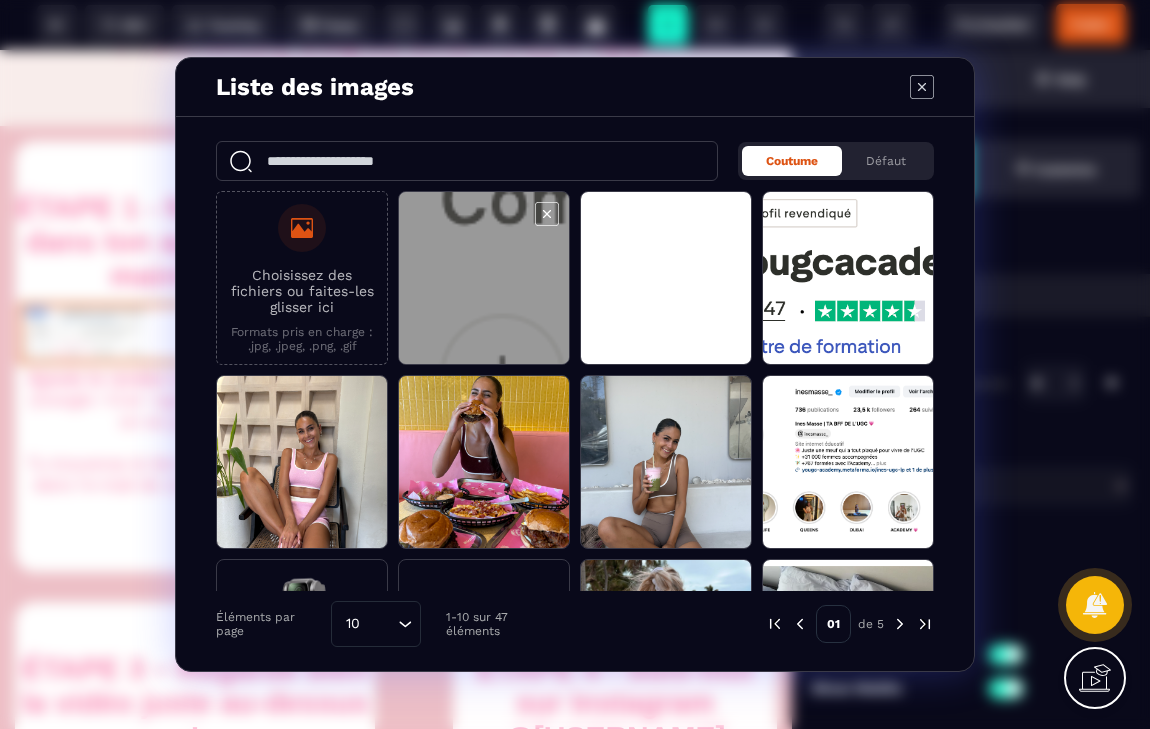 click at bounding box center [484, 279] 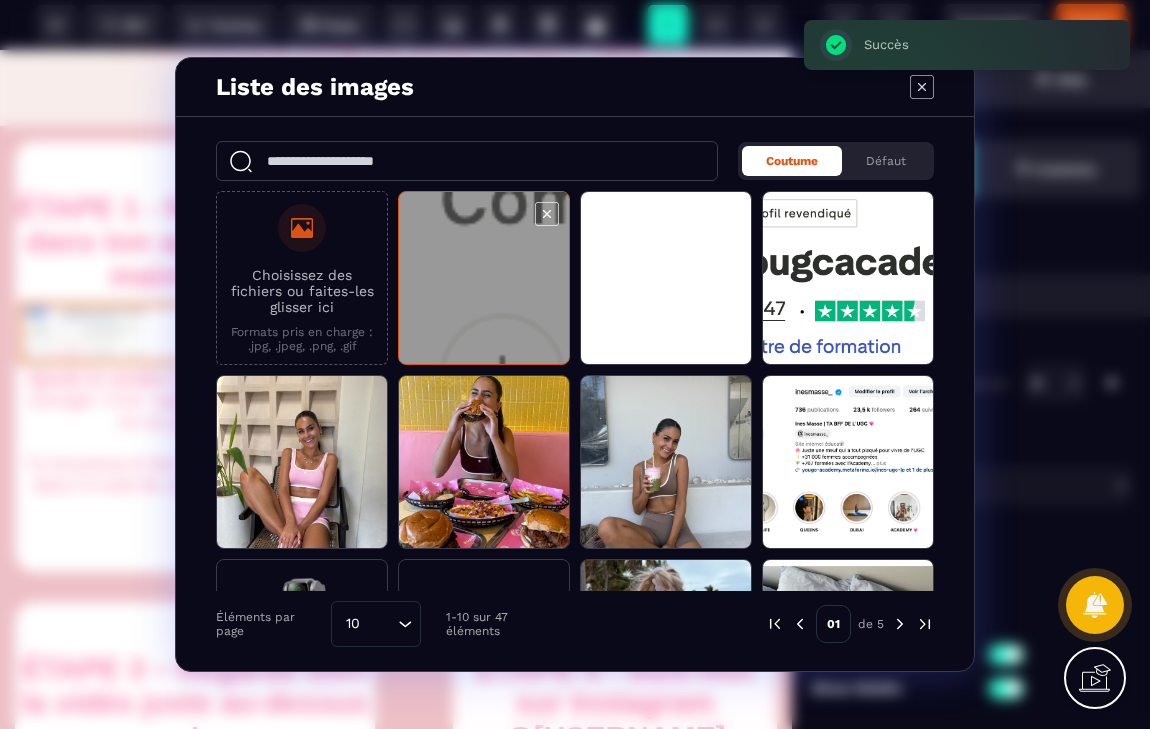 click at bounding box center (484, 279) 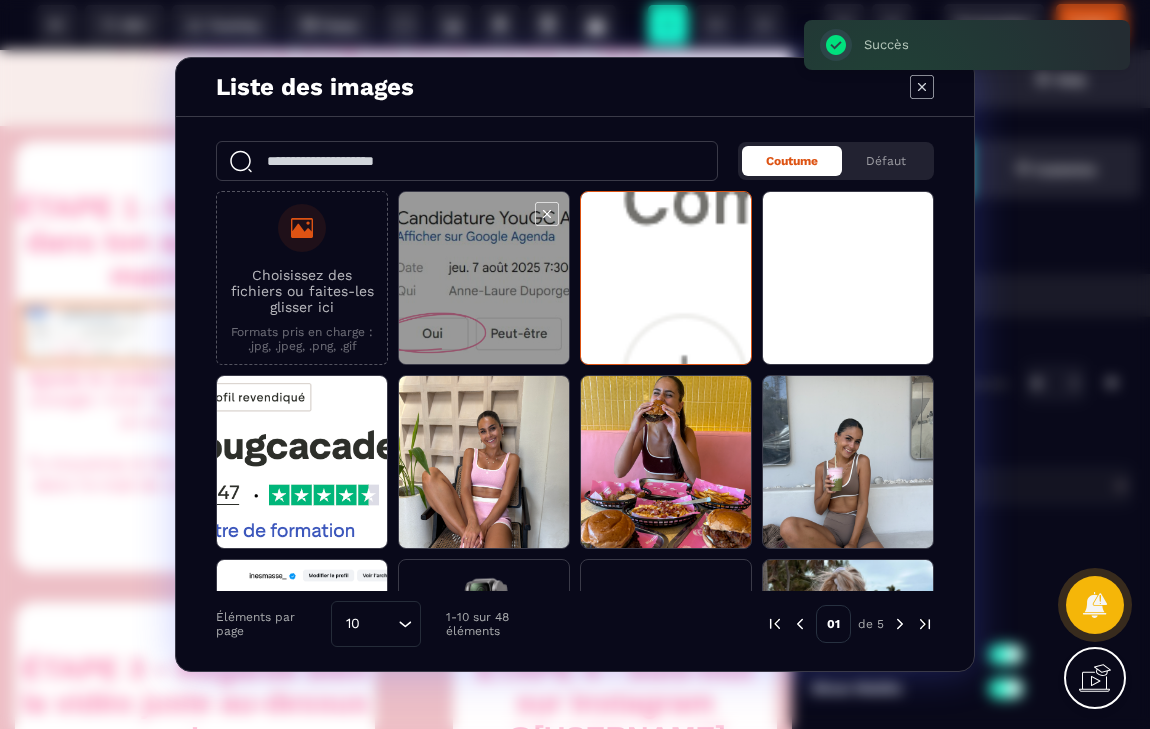 click at bounding box center [484, 279] 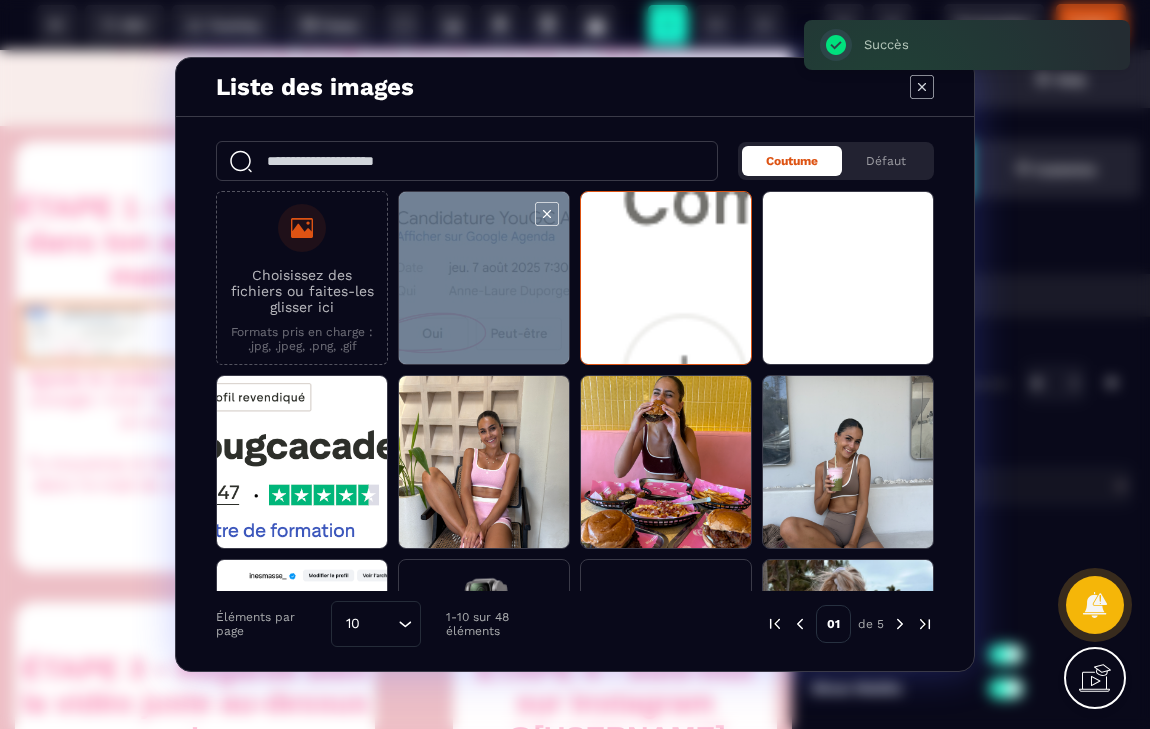 click at bounding box center [484, 279] 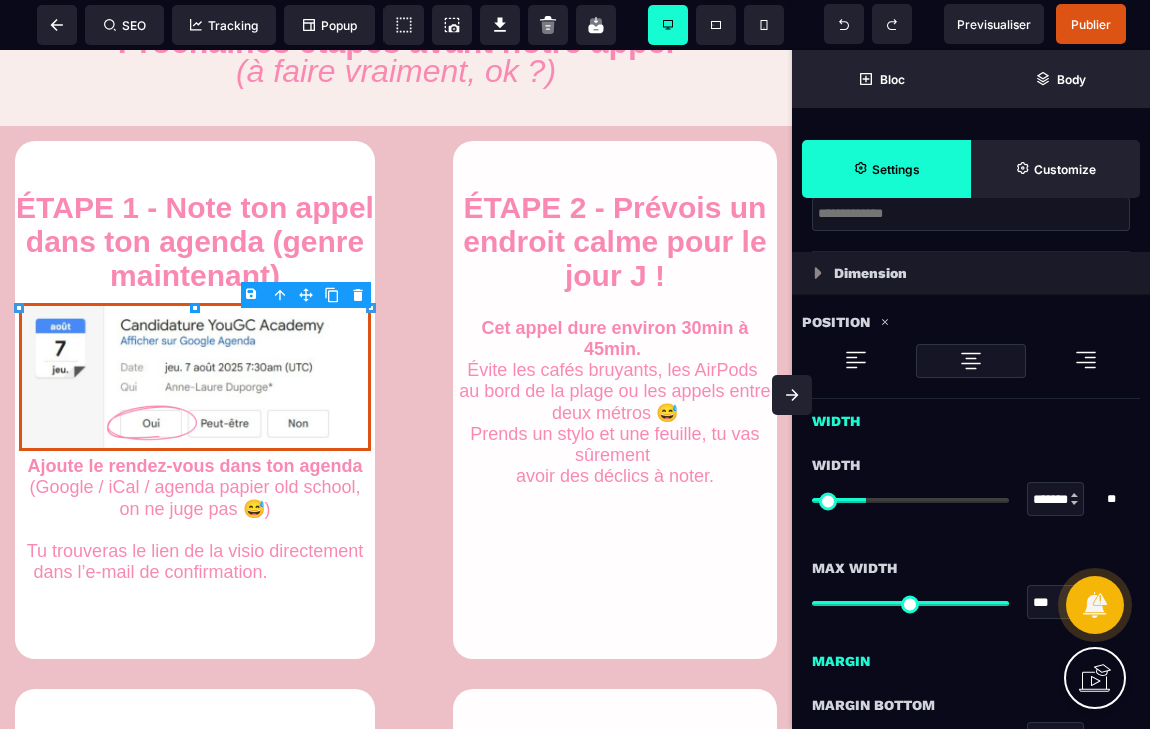 scroll, scrollTop: 601, scrollLeft: 0, axis: vertical 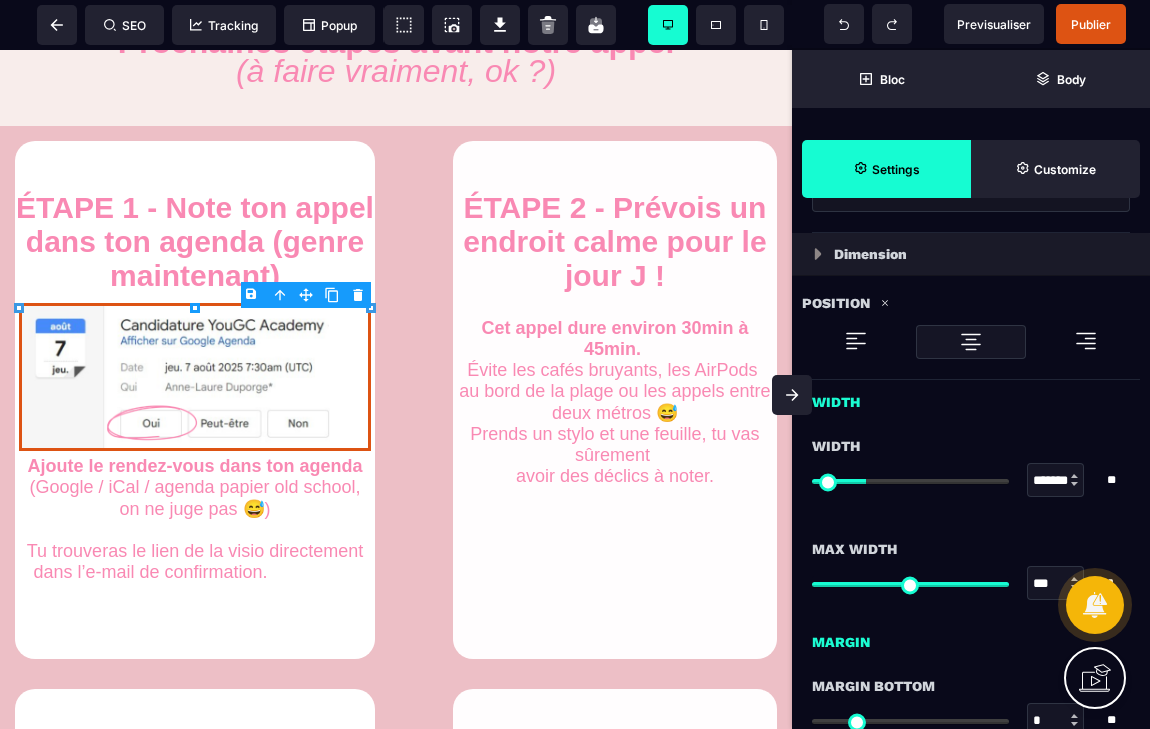 type on "***" 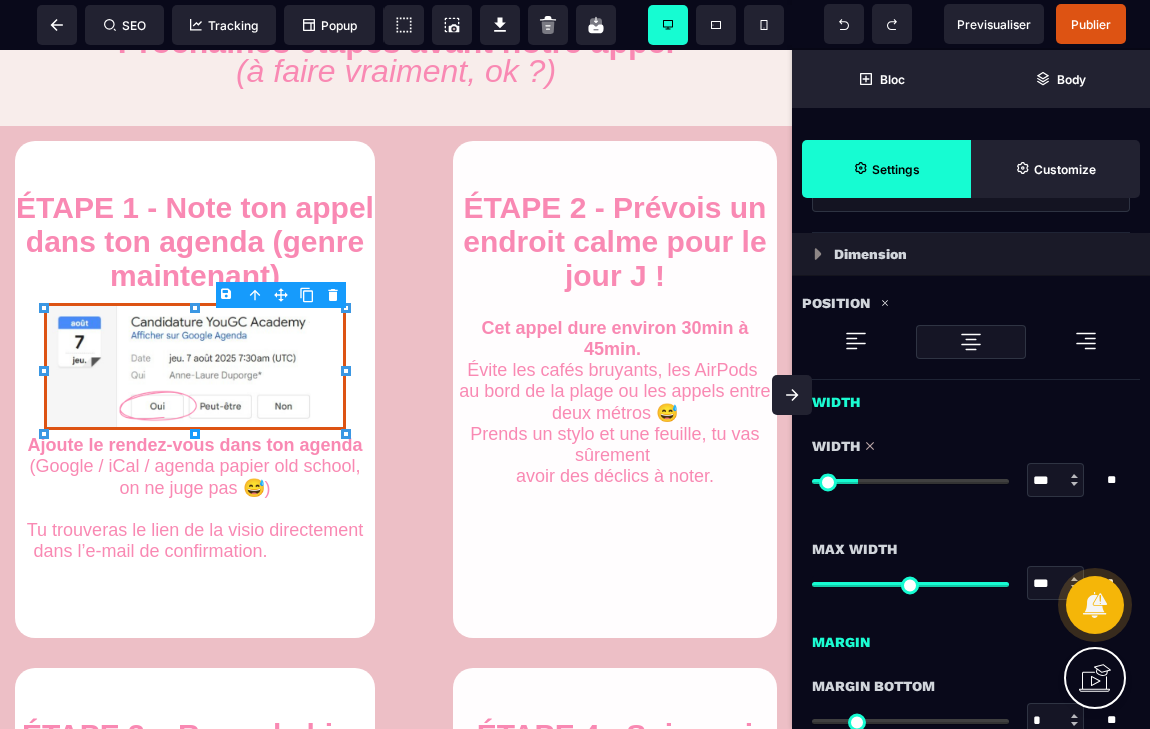 type on "***" 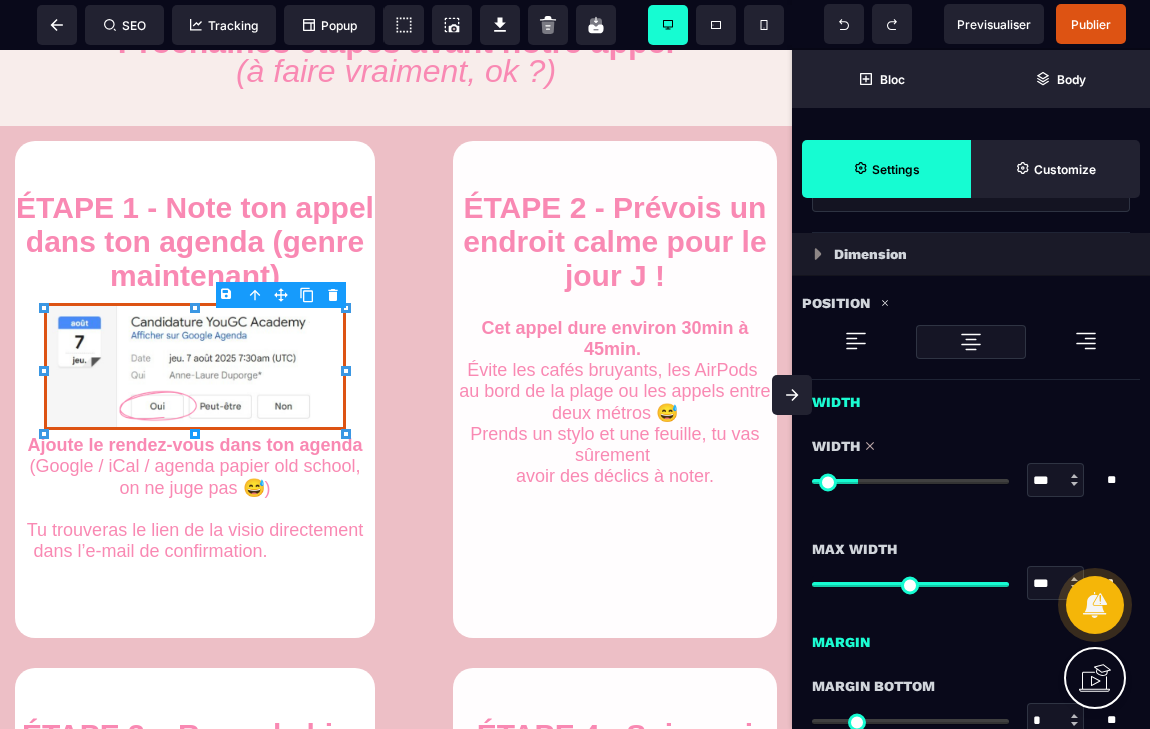 type on "***" 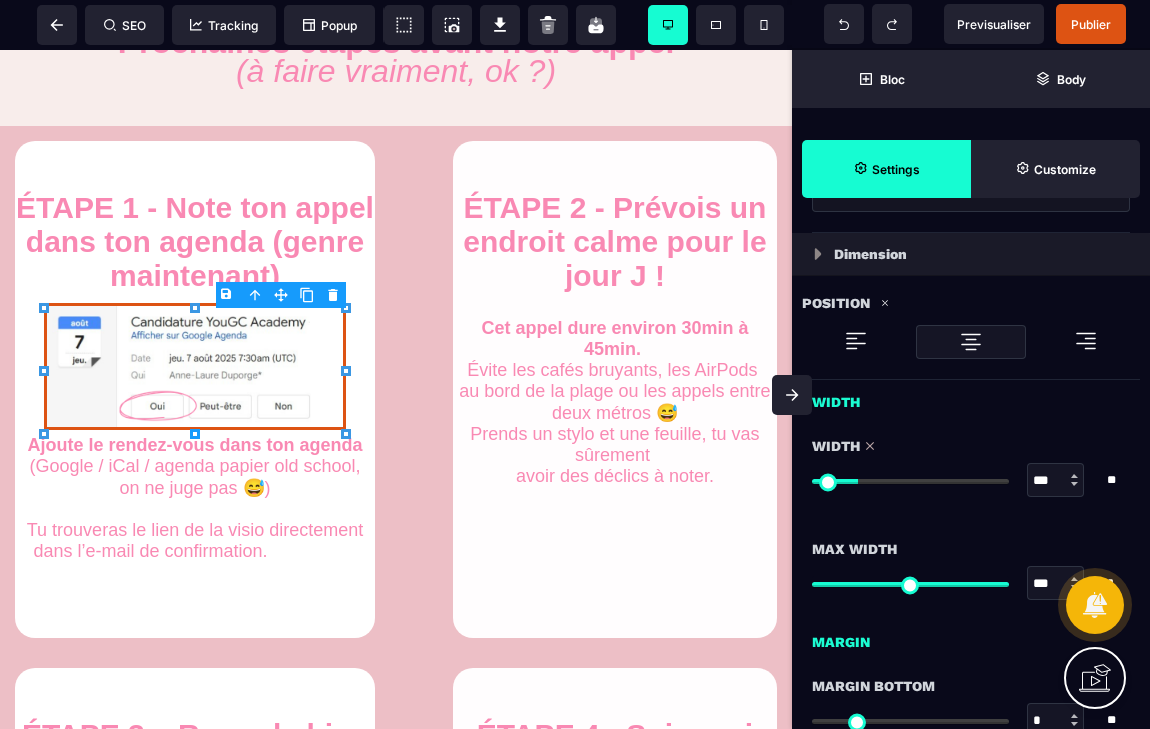 type on "***" 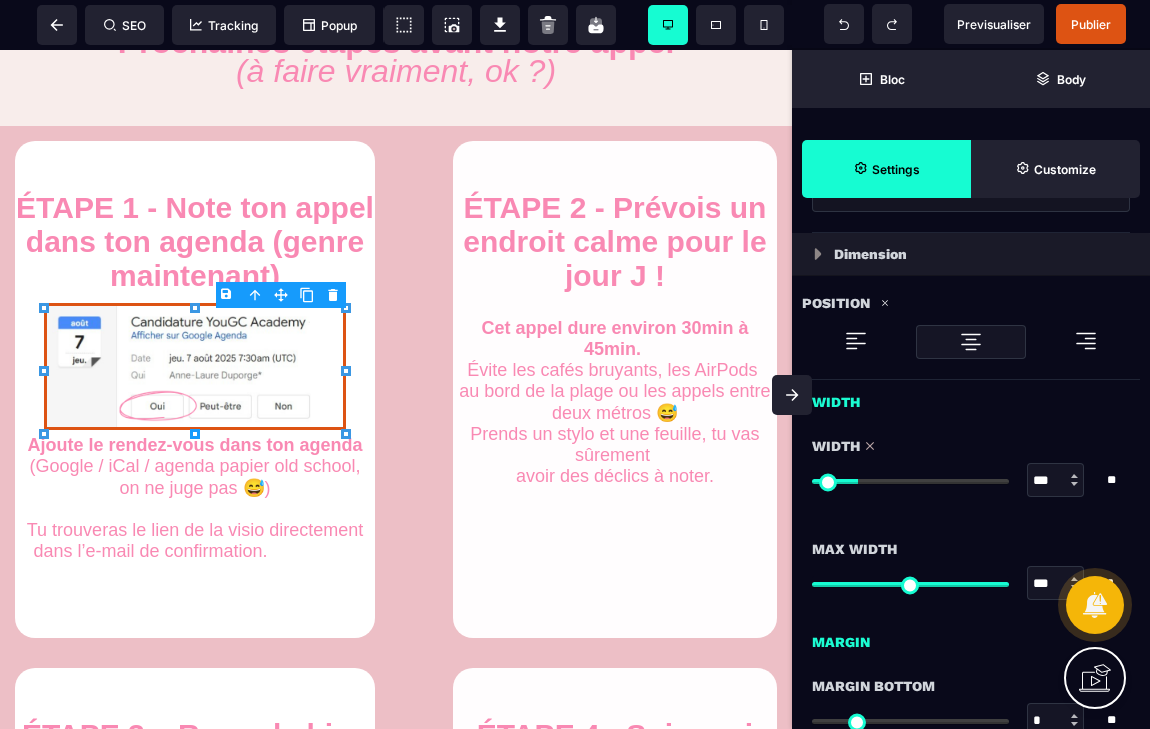 type on "***" 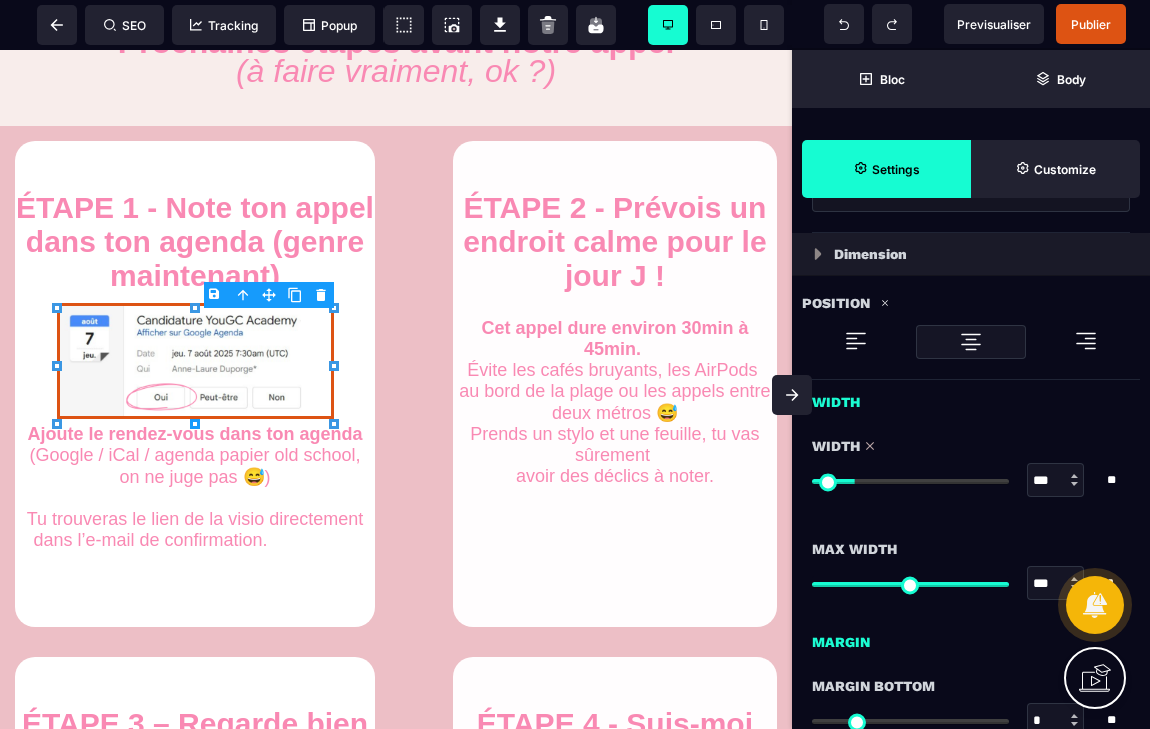 type on "***" 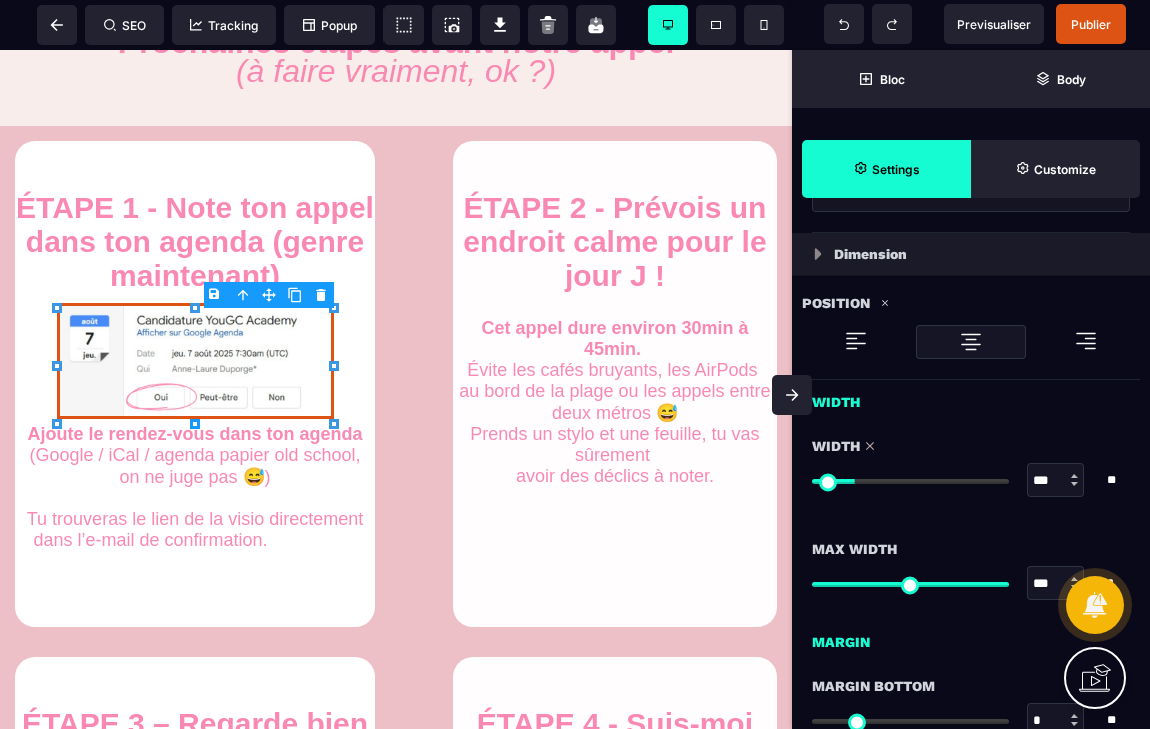 type on "***" 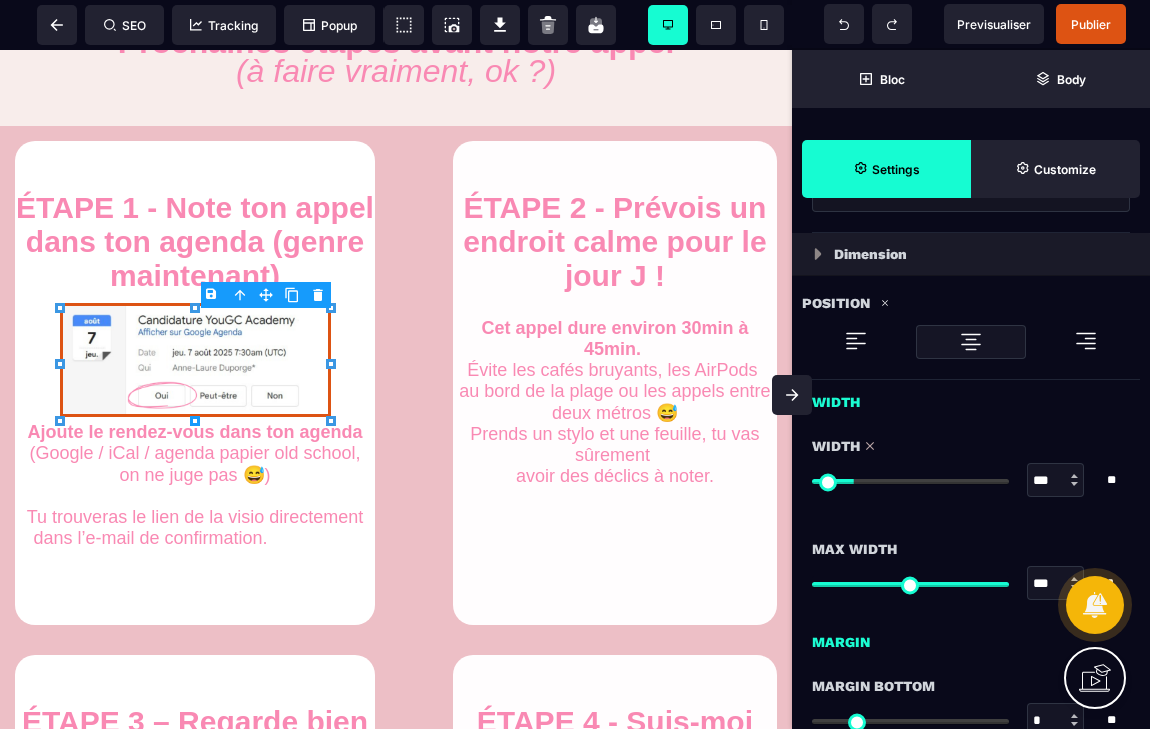 type on "***" 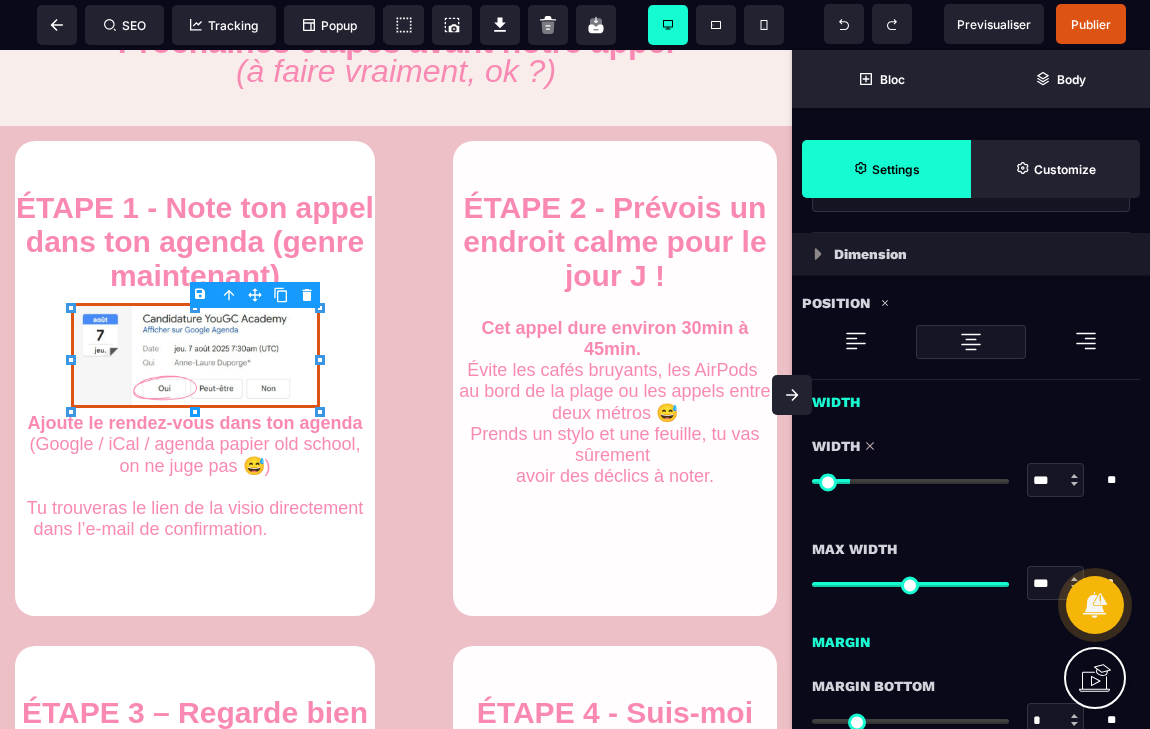 type on "***" 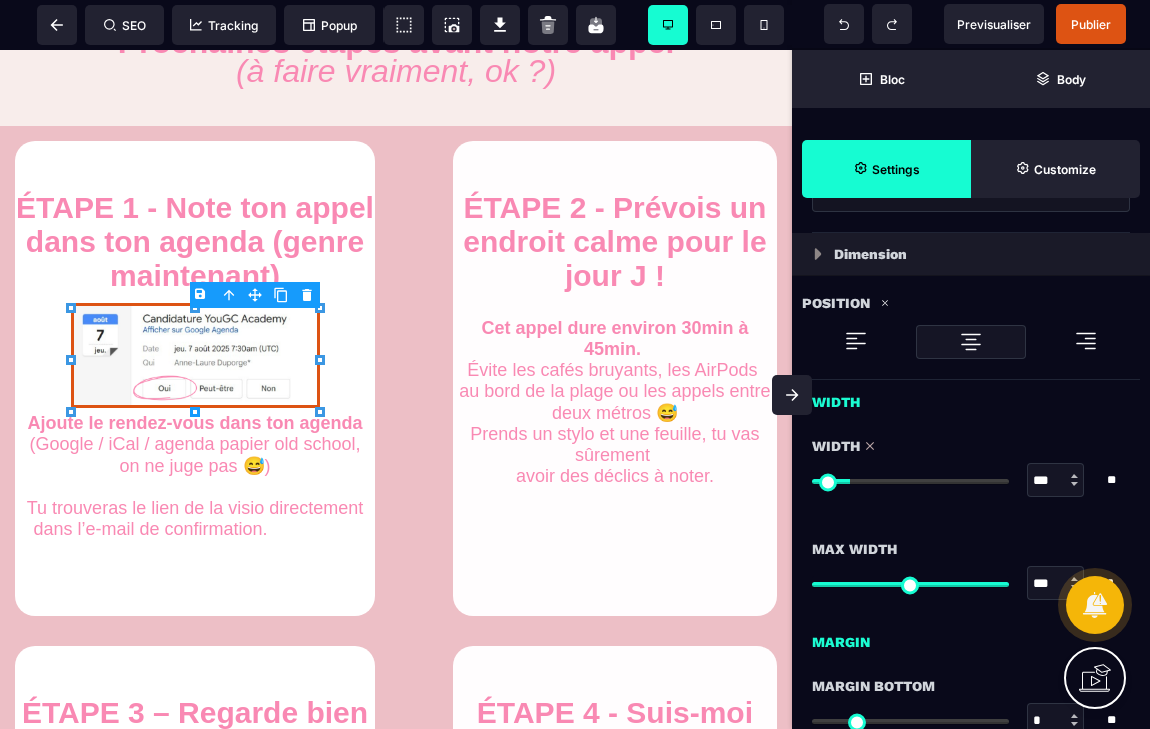 type on "***" 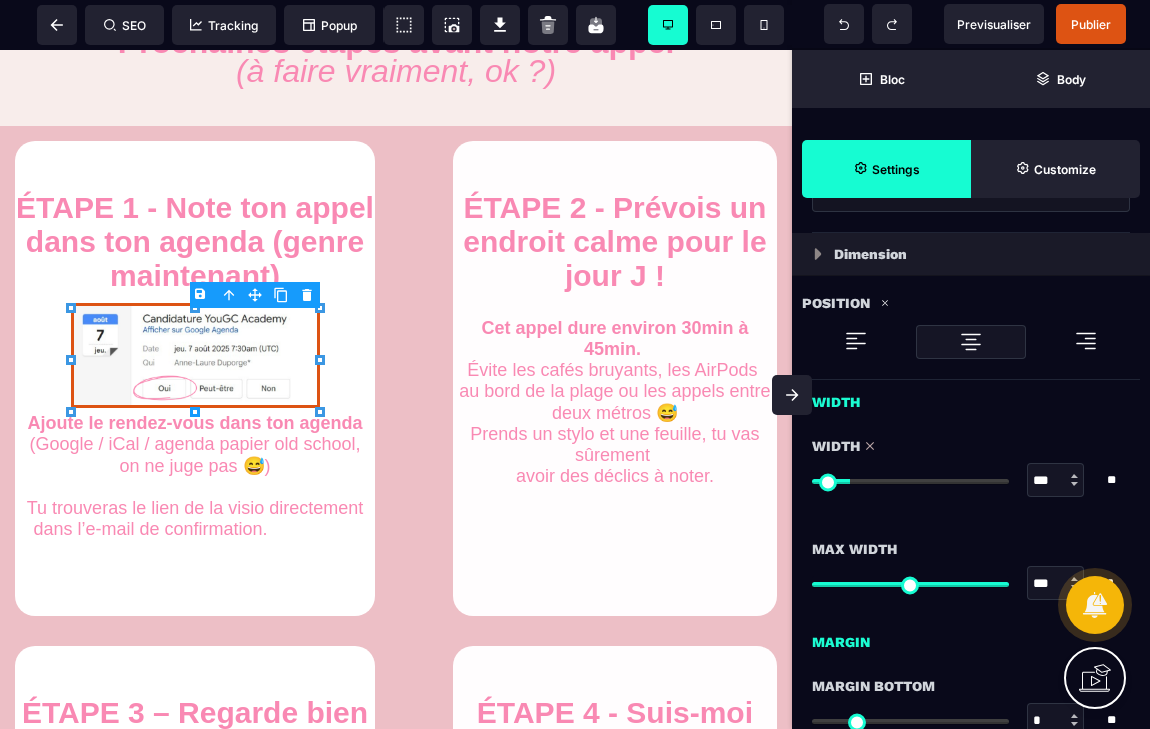 type on "***" 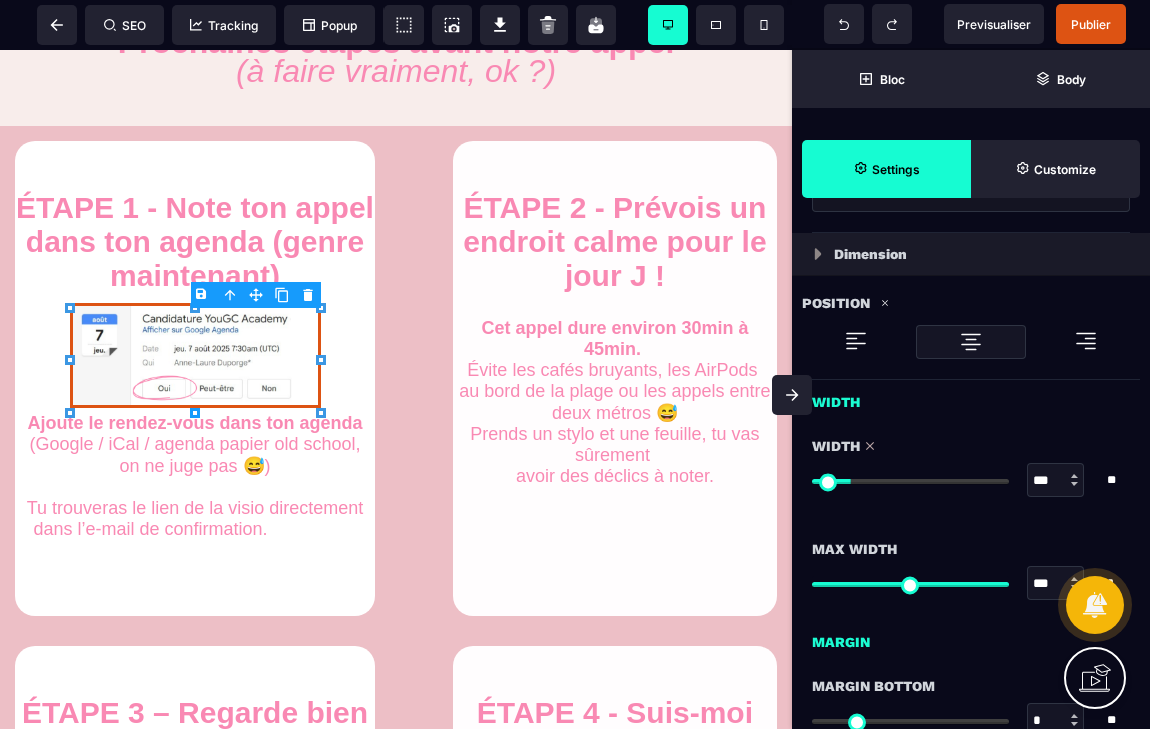 type on "***" 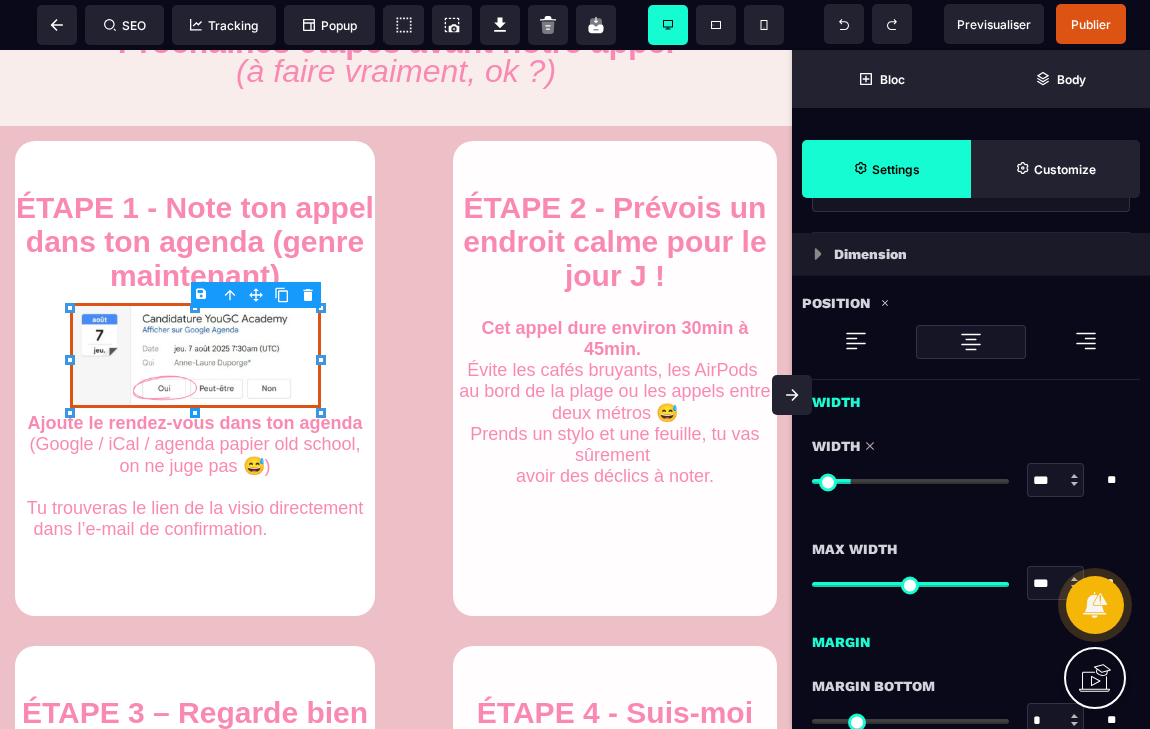 type on "***" 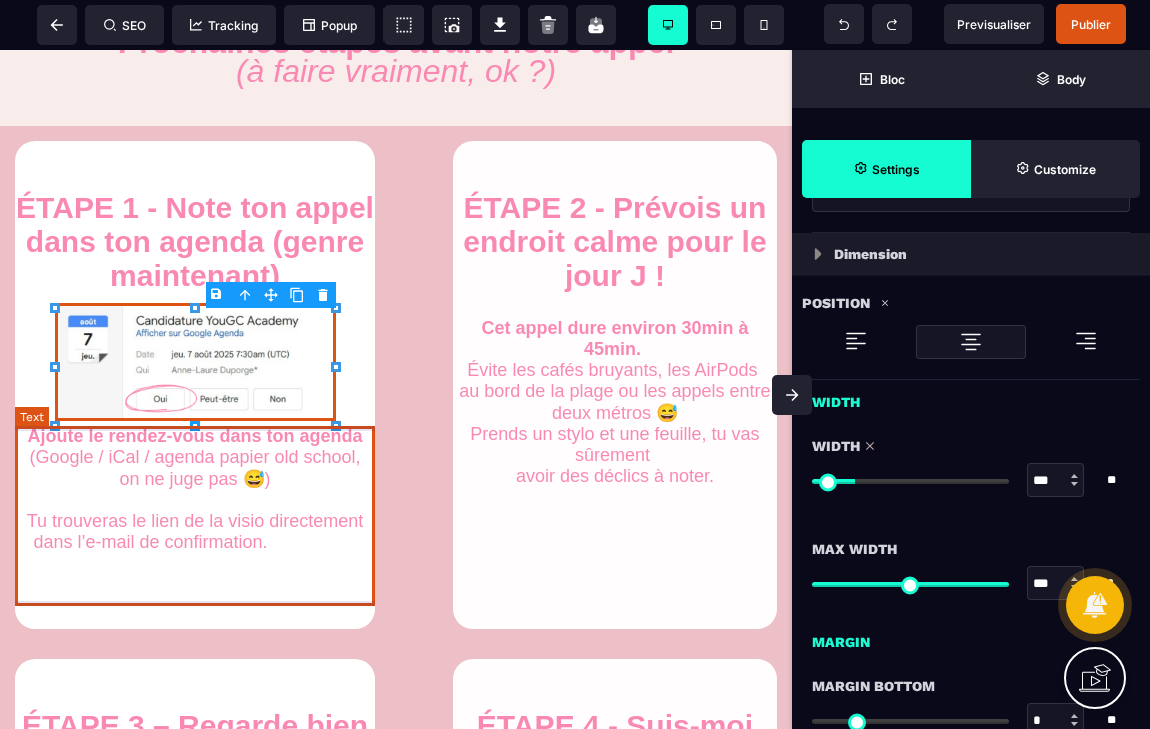 click on "Ajoute le rendez-vous dans ton agenda  (Google / iCal / agenda papier old school,  on ne juge pas 😅) Tu trouveras le lien de la visio directement dans l’e-mail de confirmation.
Sois bien à l’heure, c’est un vrai appel stratégique !" at bounding box center (195, 500) 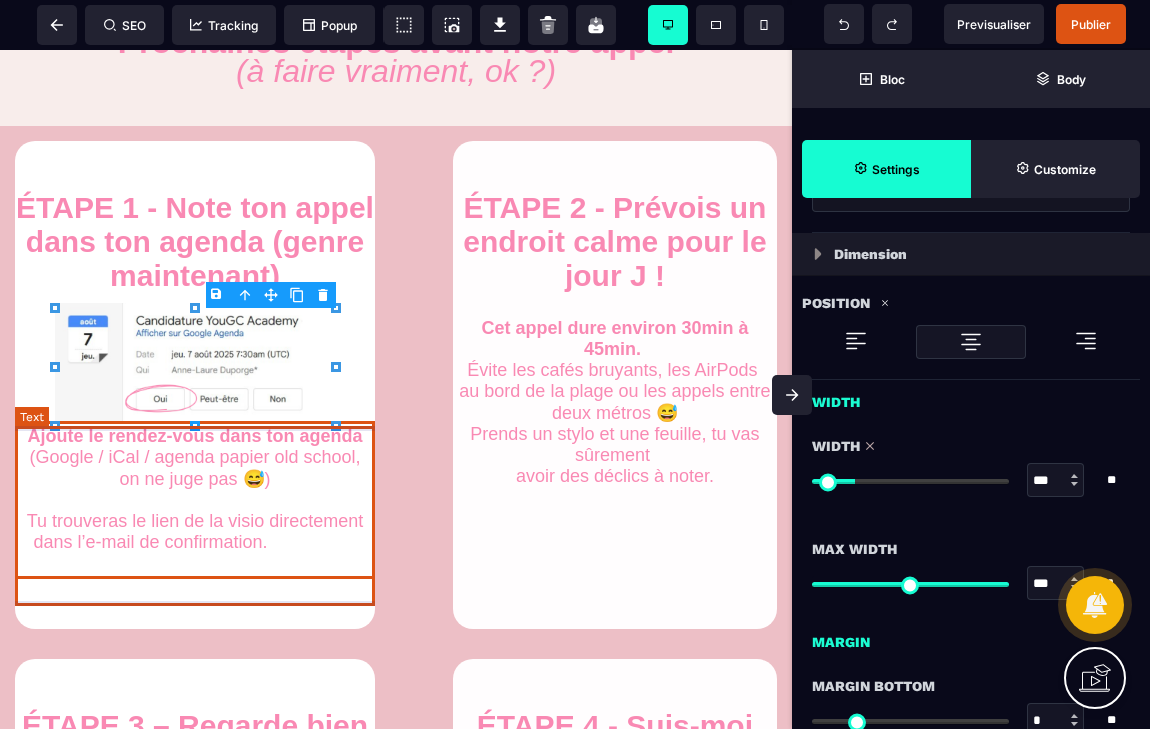 select on "***" 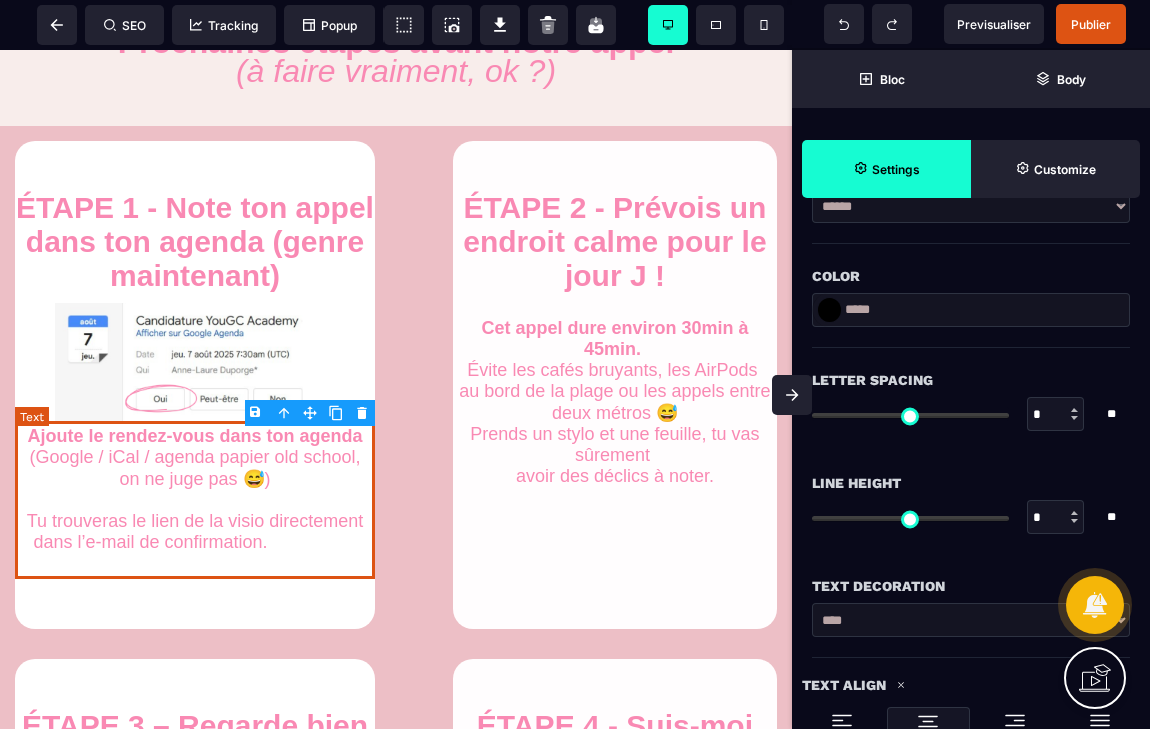type on "*" 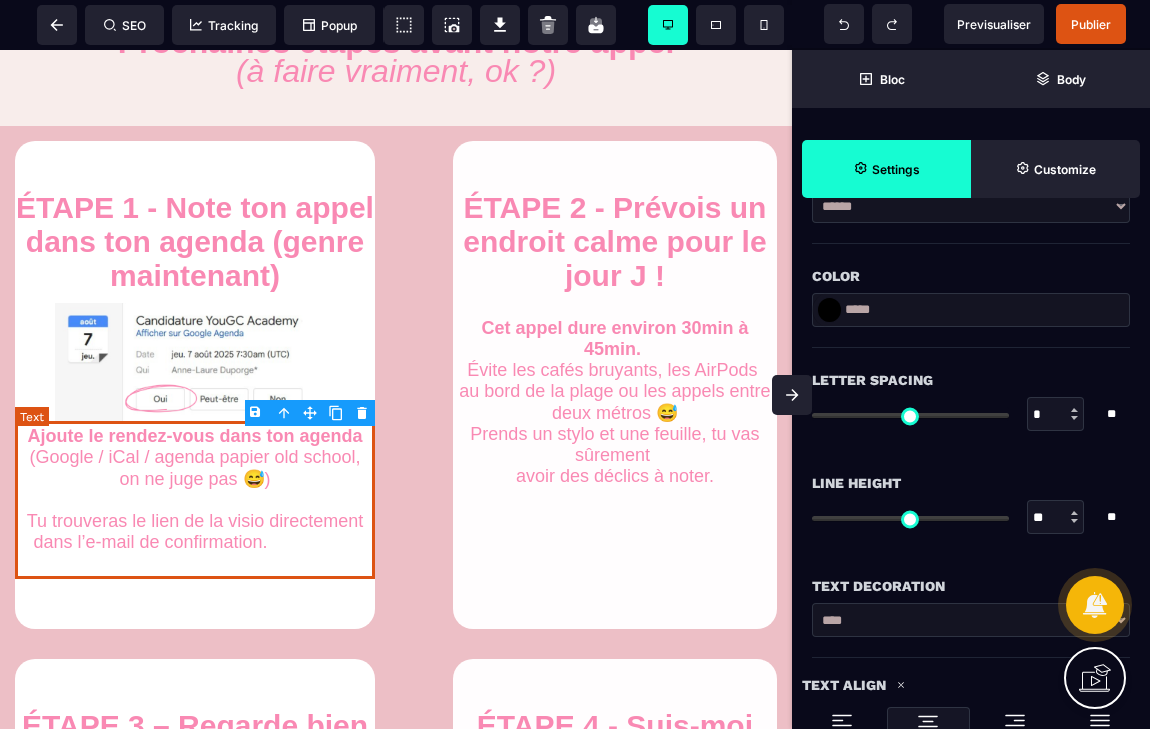 type on "***" 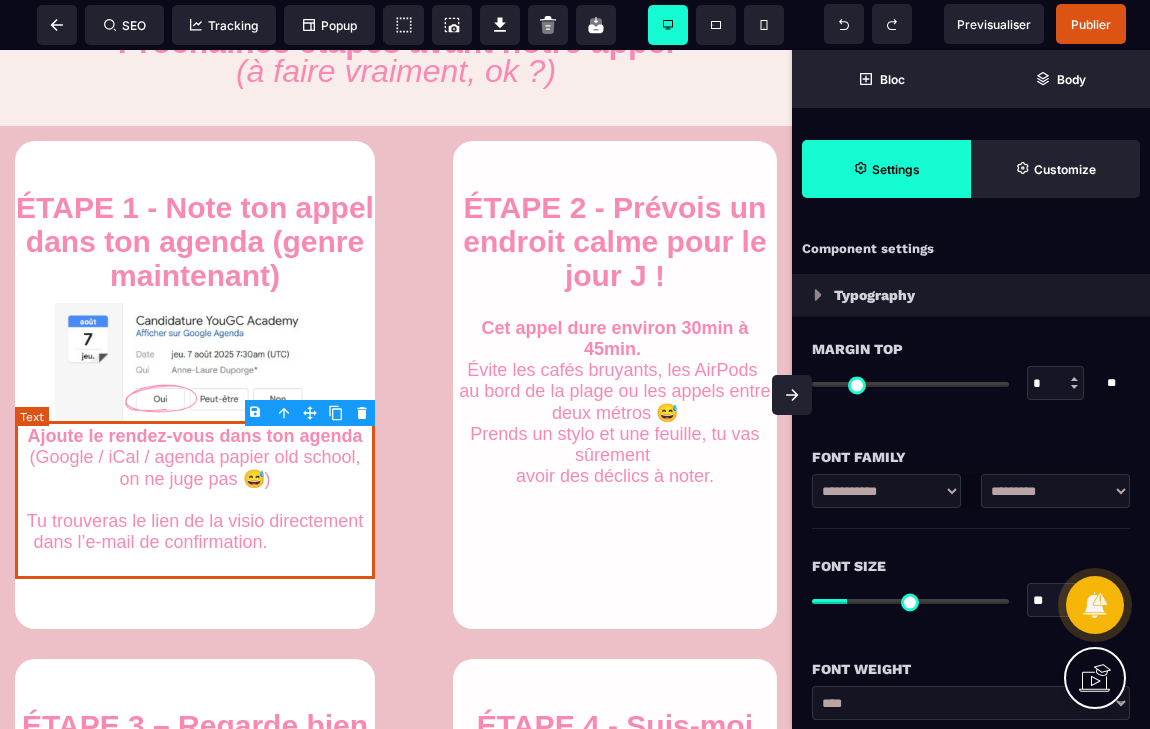 click on "Ajoute le rendez-vous dans ton agenda  (Google / iCal / agenda papier old school,  on ne juge pas 😅) Tu trouveras le lien de la visio directement dans l’e-mail de confirmation.
Sois bien à l’heure, c’est un vrai appel stratégique !" at bounding box center (195, 500) 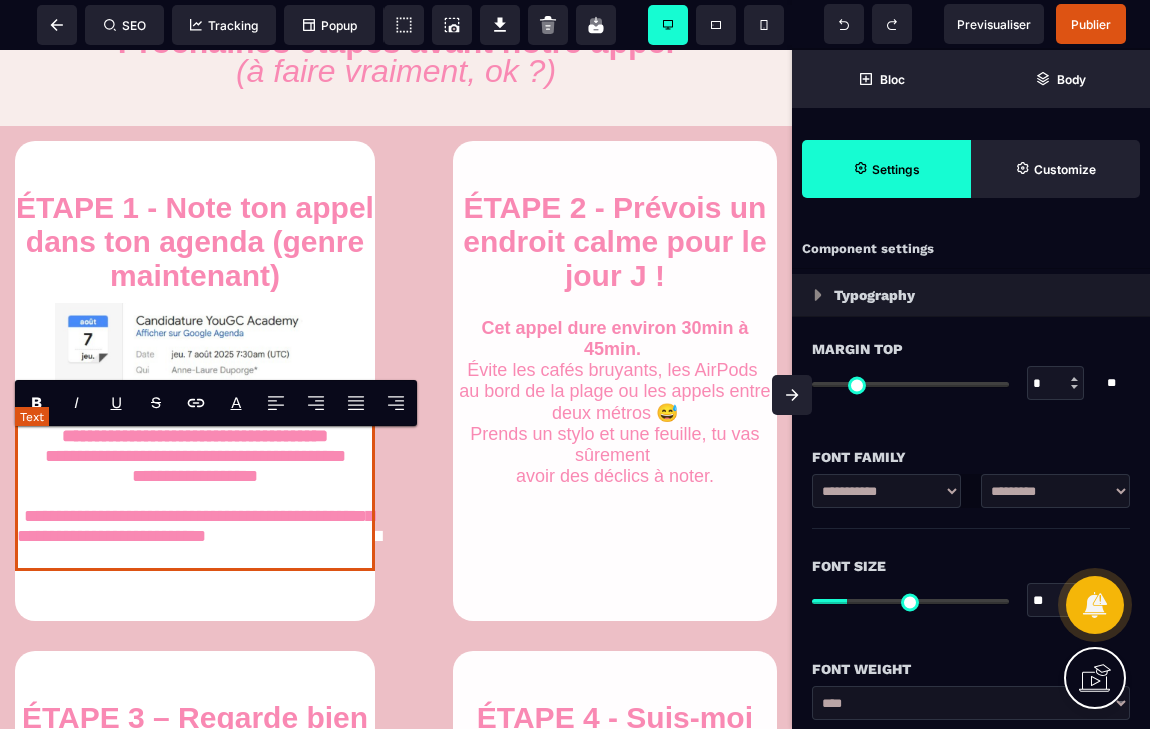 click on "**********" at bounding box center [195, 496] 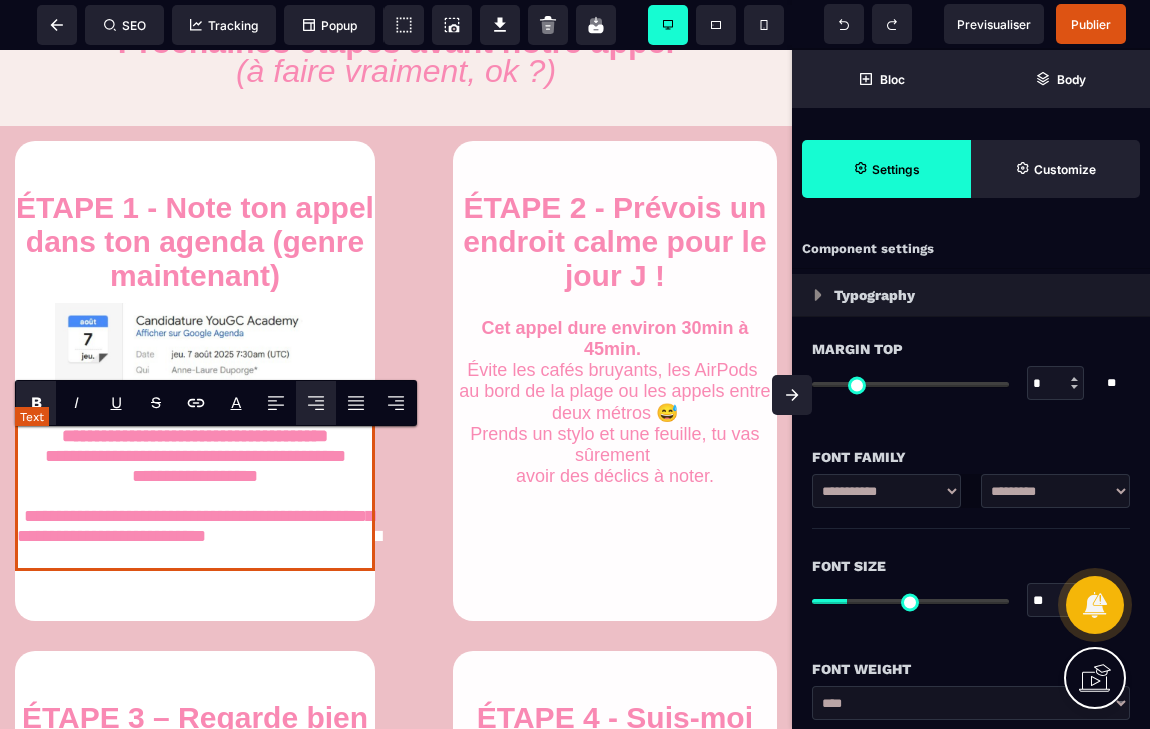 type 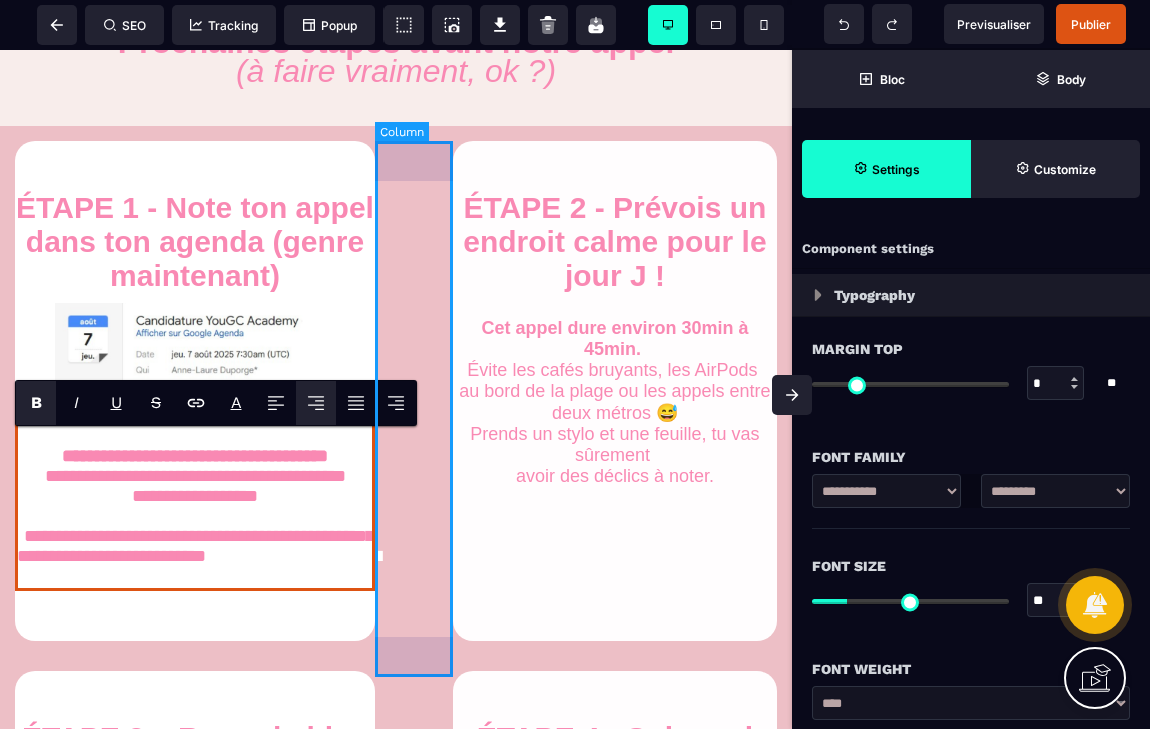 click at bounding box center [414, 391] 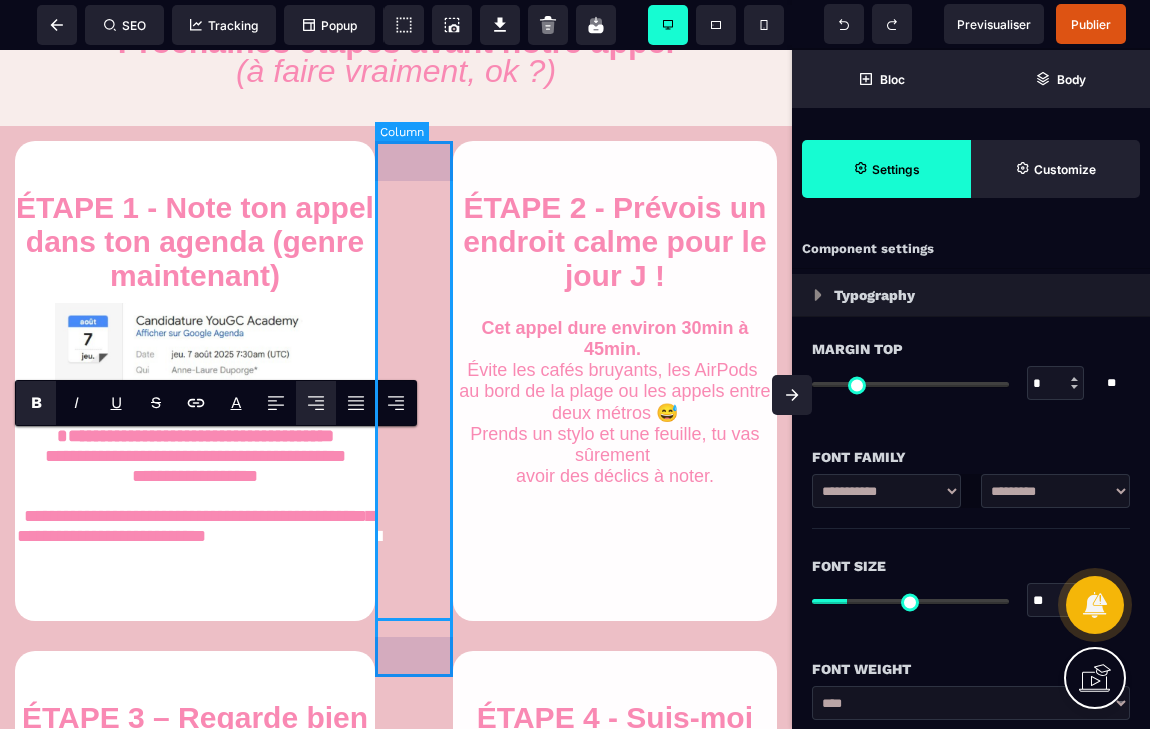 select on "**" 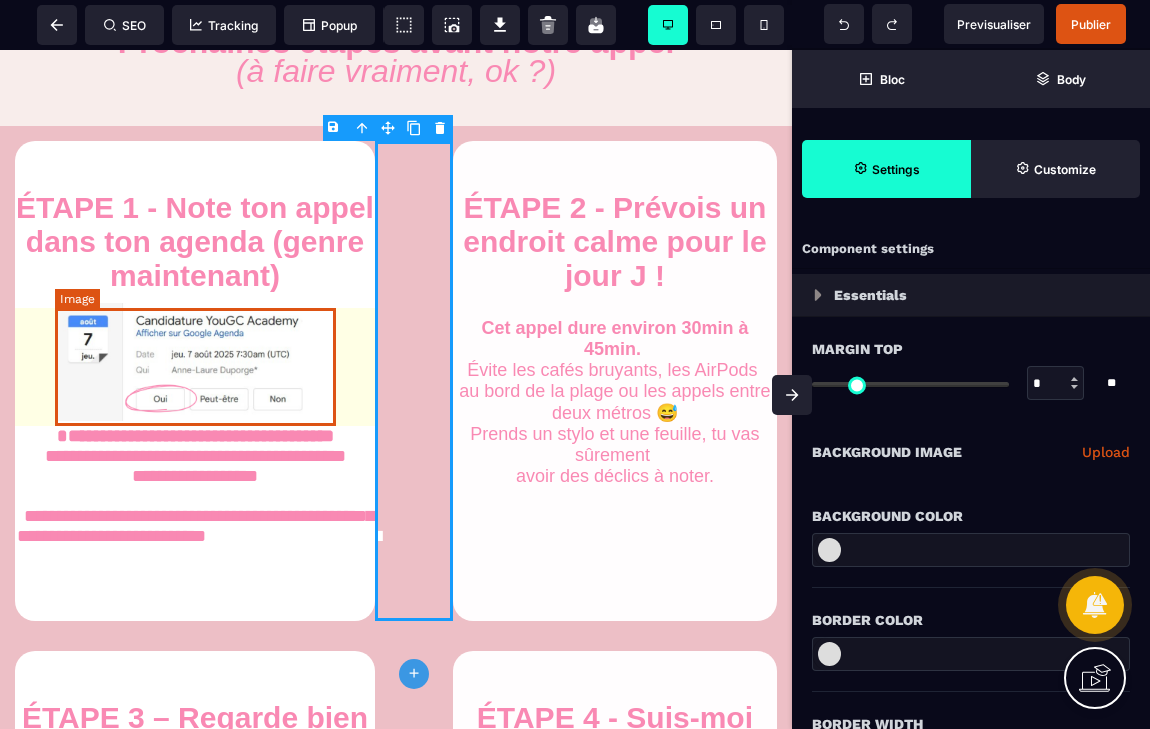 click at bounding box center (195, 362) 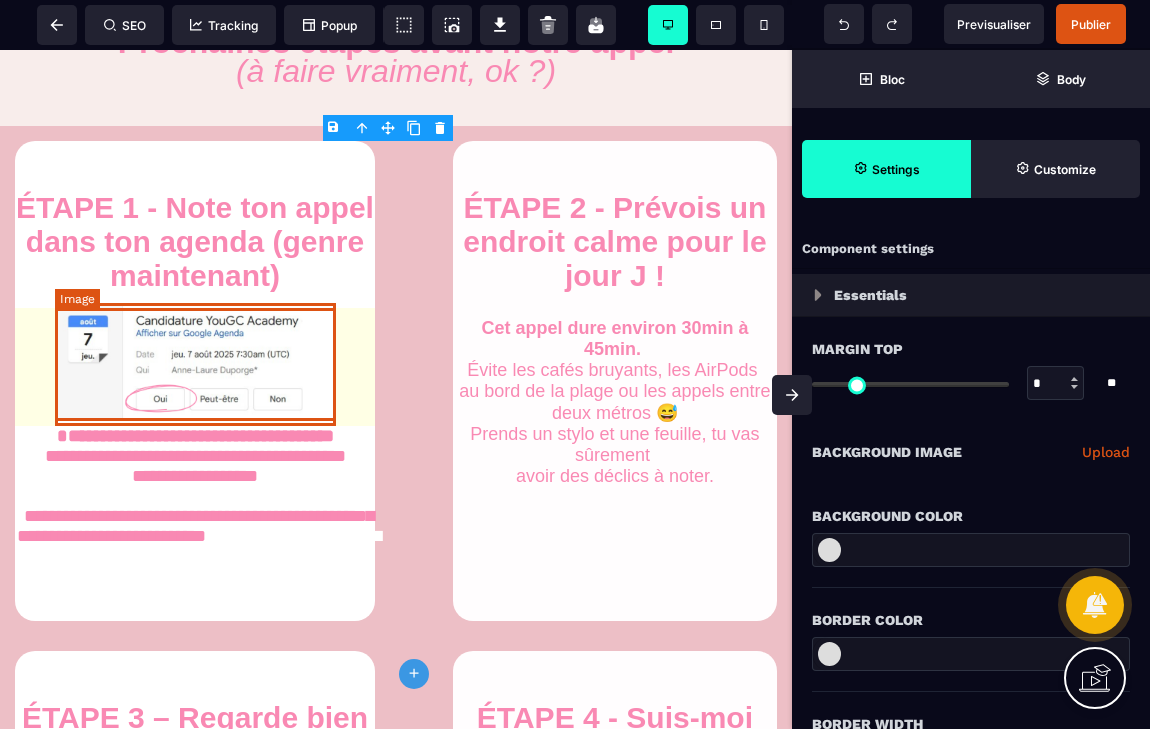 select 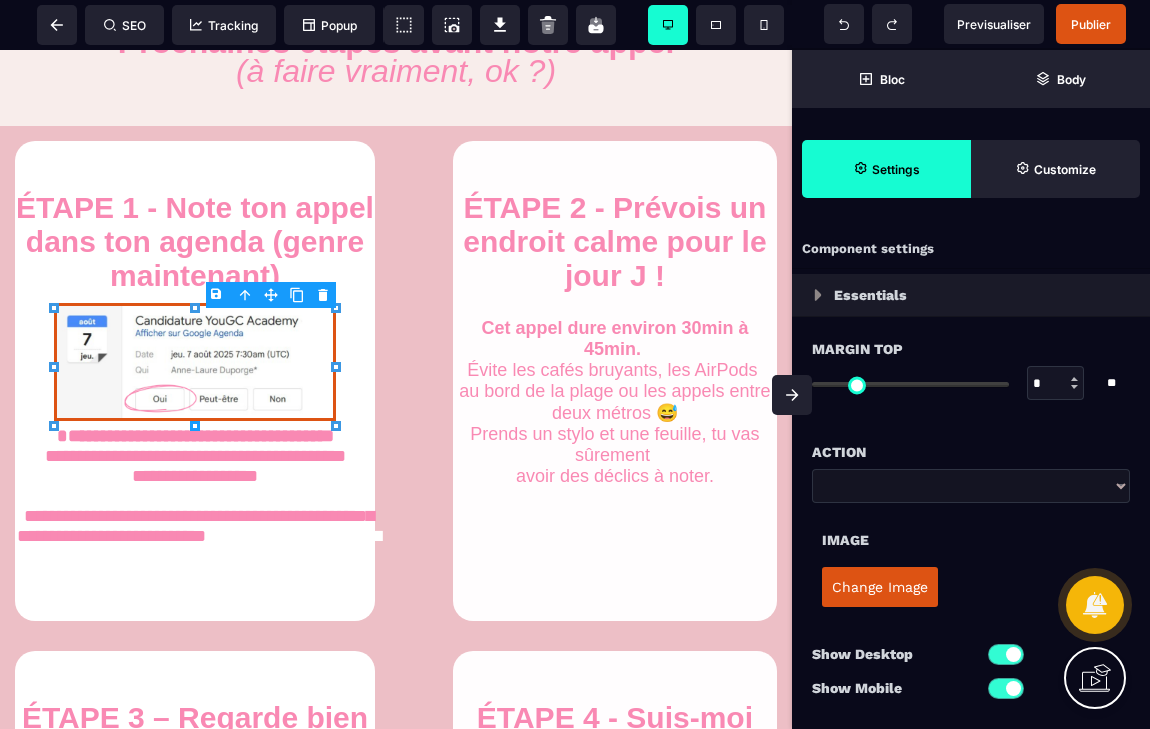 type on "***" 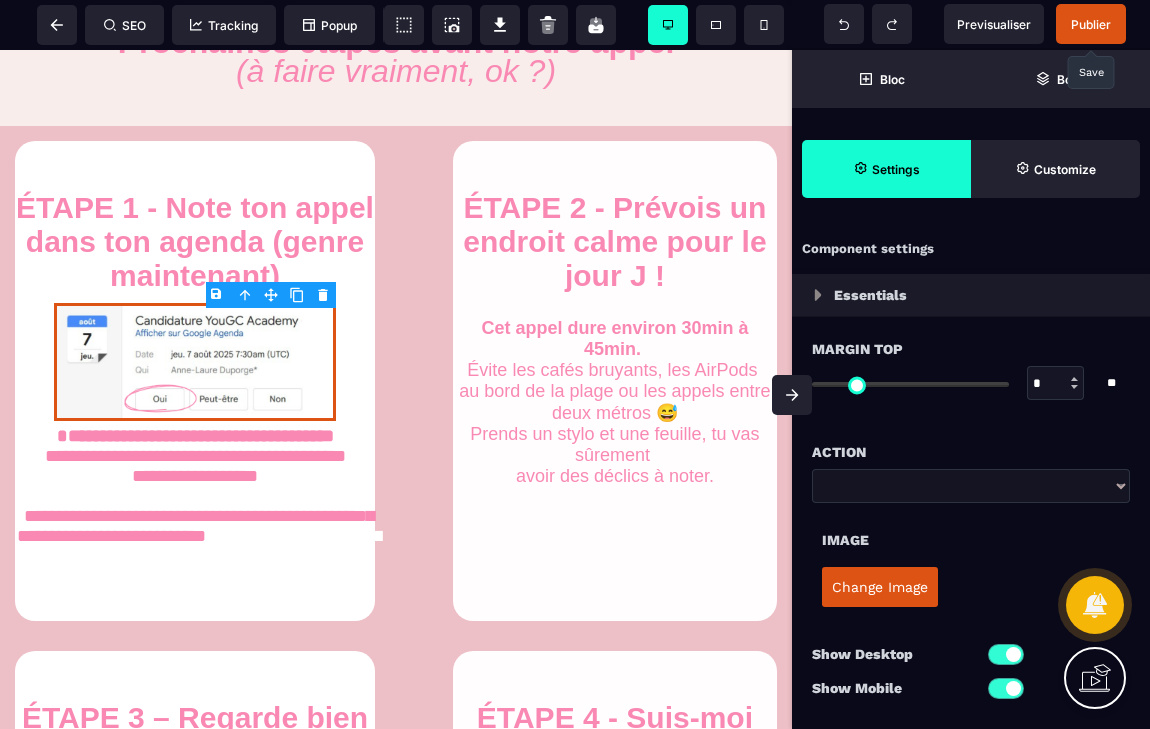 click on "Publier" at bounding box center [1091, 24] 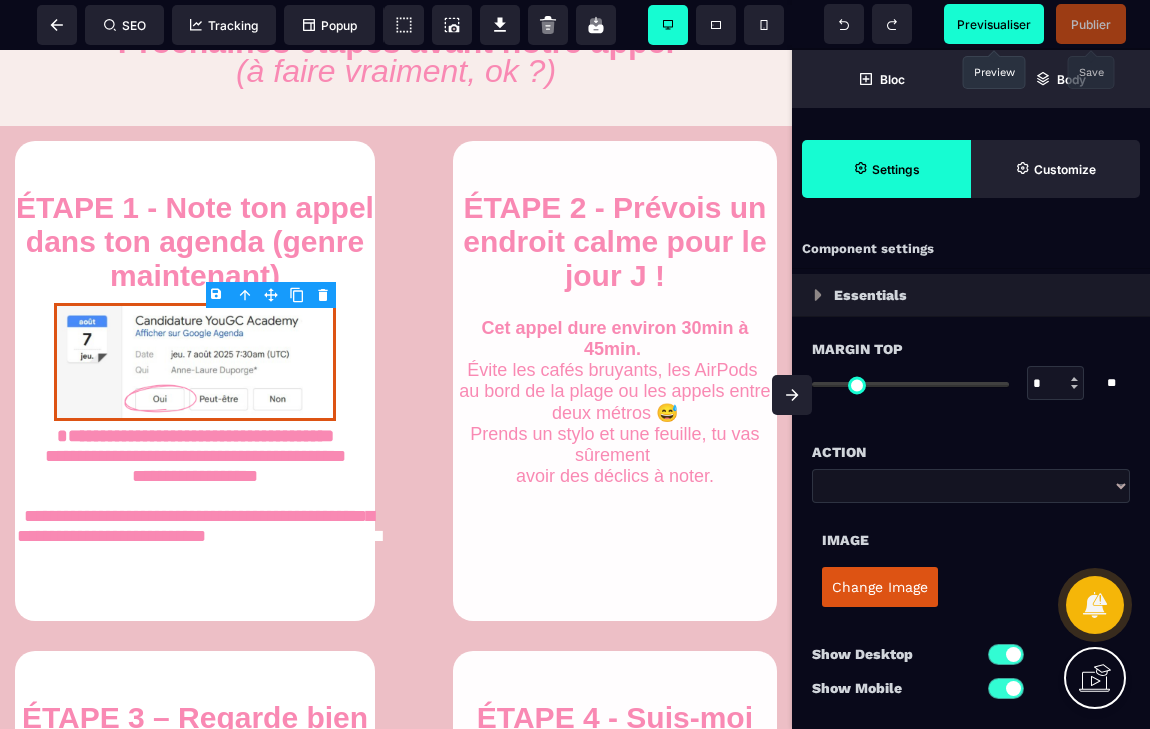 click on "Previsualiser" at bounding box center (994, 24) 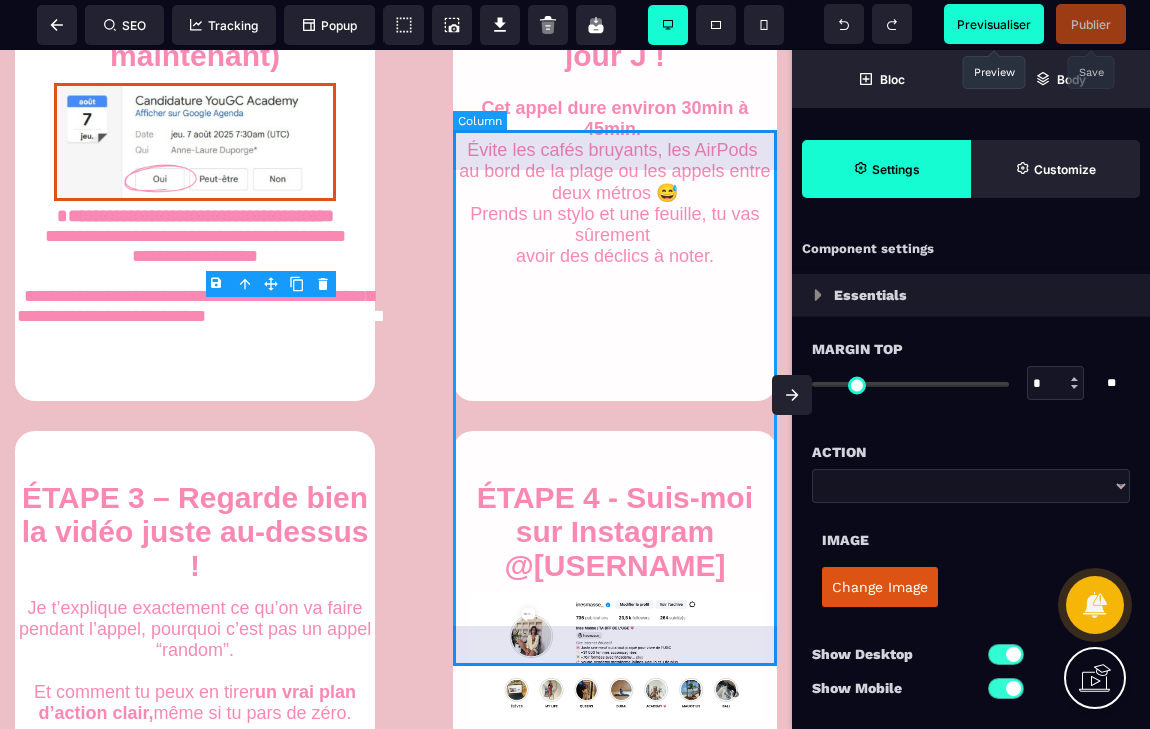 scroll, scrollTop: 1556, scrollLeft: 0, axis: vertical 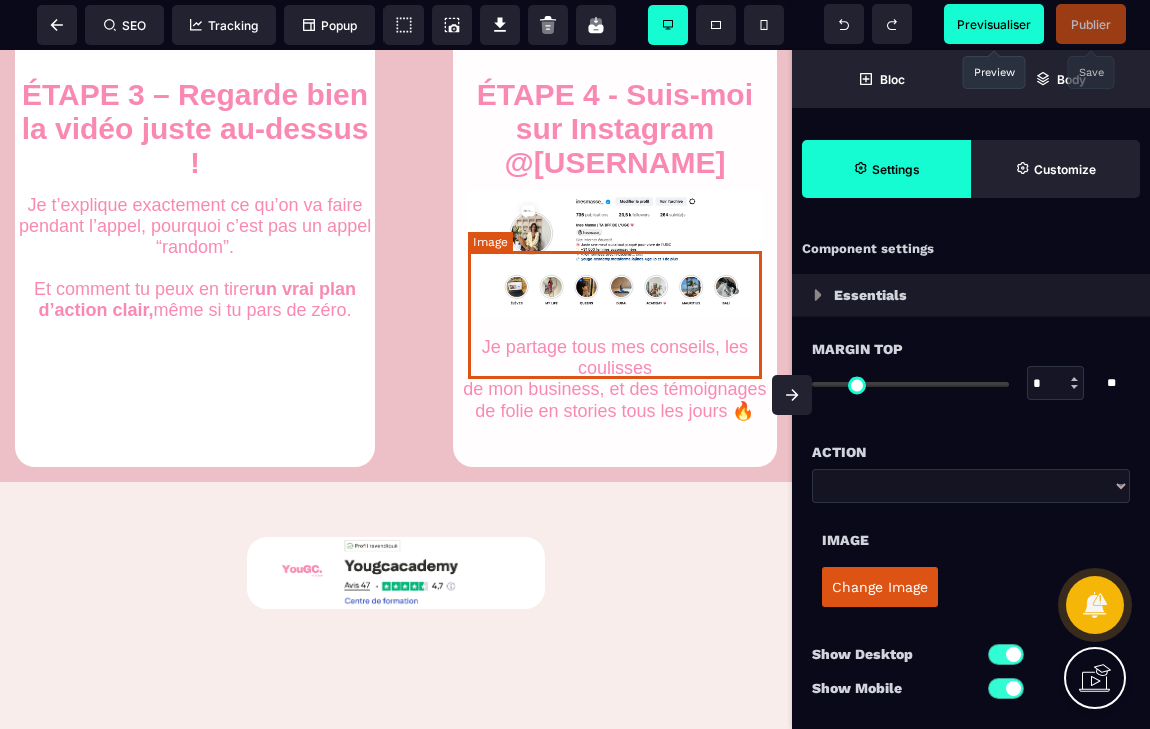 click at bounding box center [615, 254] 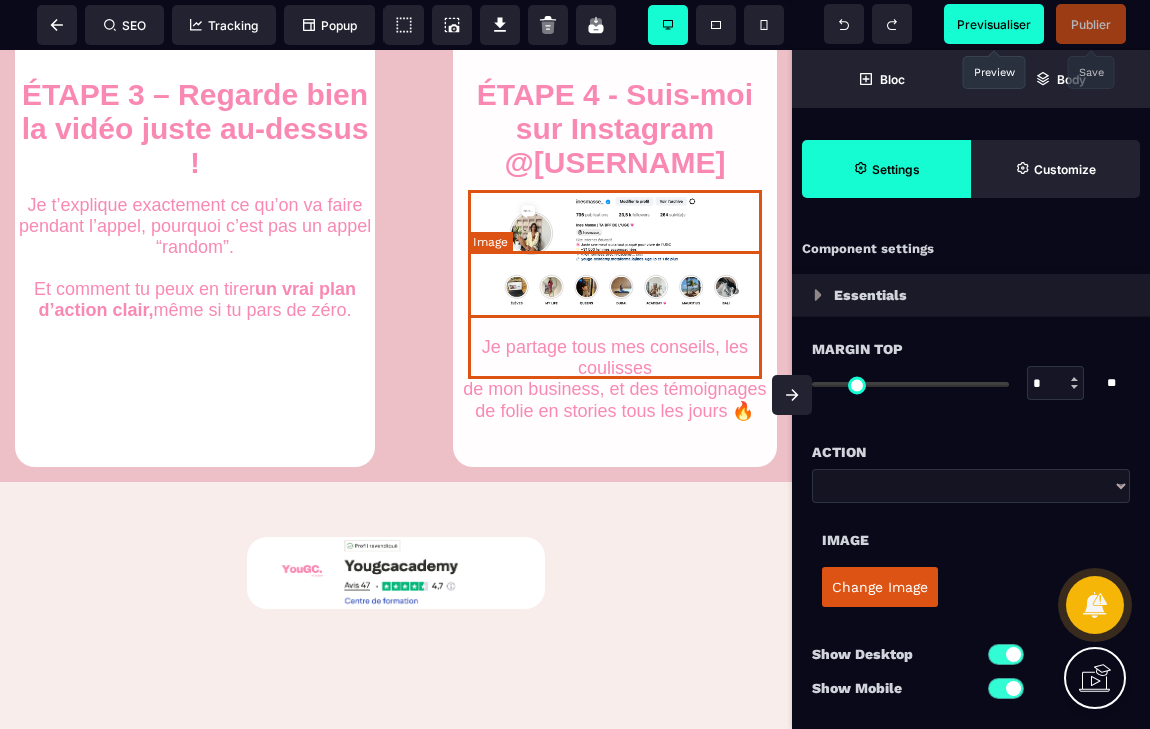 select on "**" 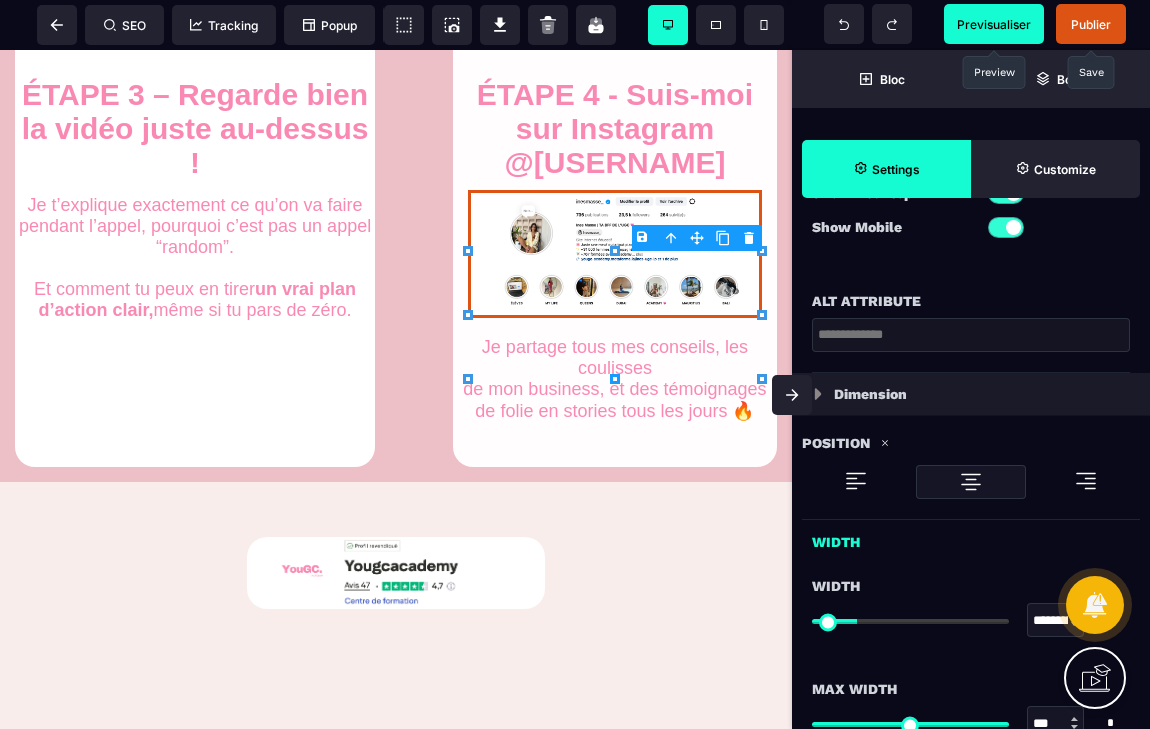 scroll, scrollTop: 734, scrollLeft: 0, axis: vertical 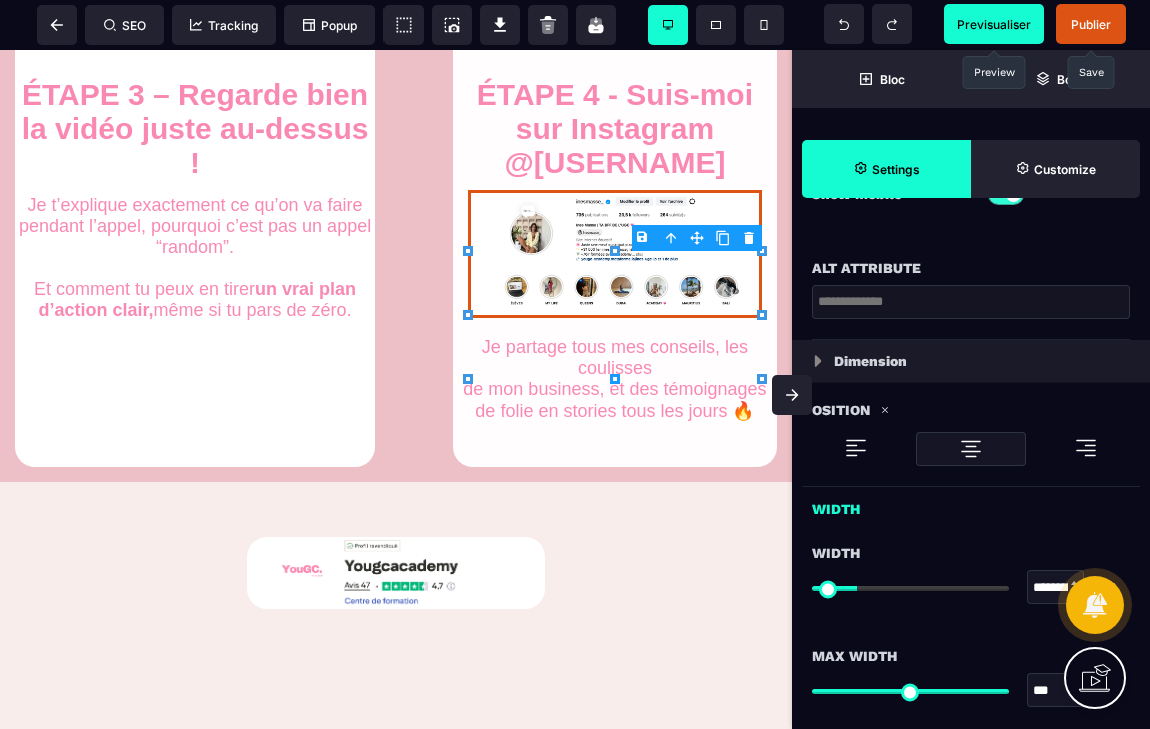 type on "***" 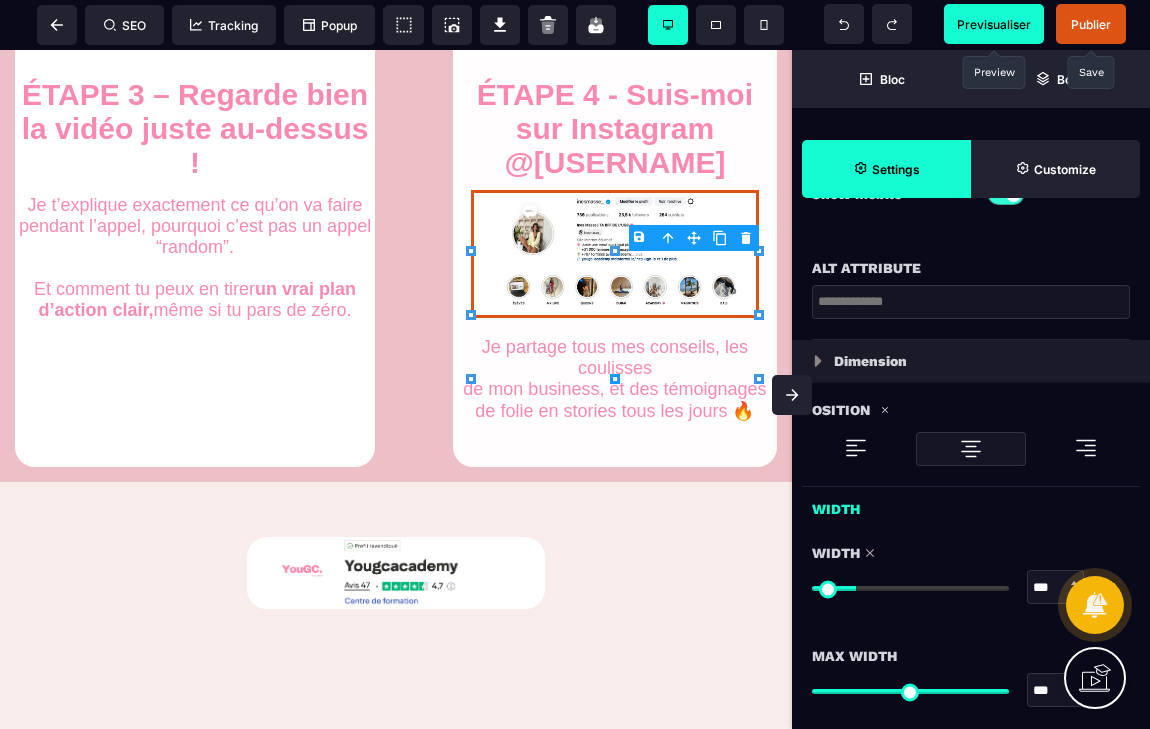 type on "***" 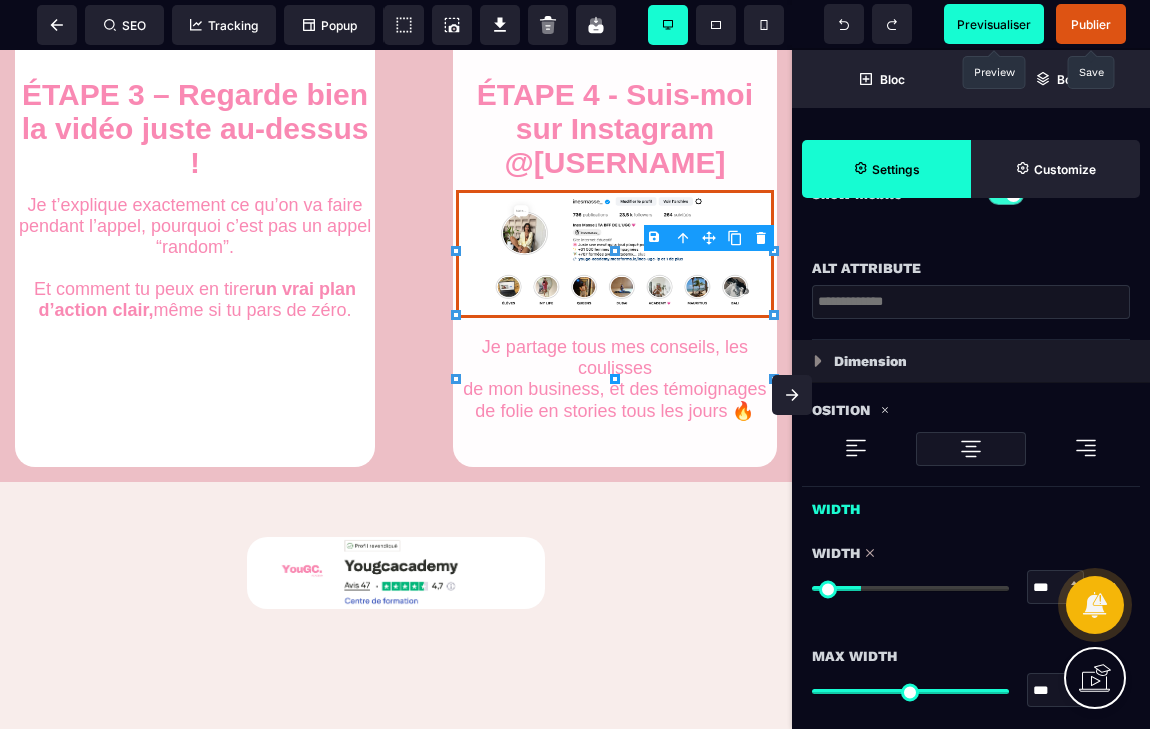 type on "***" 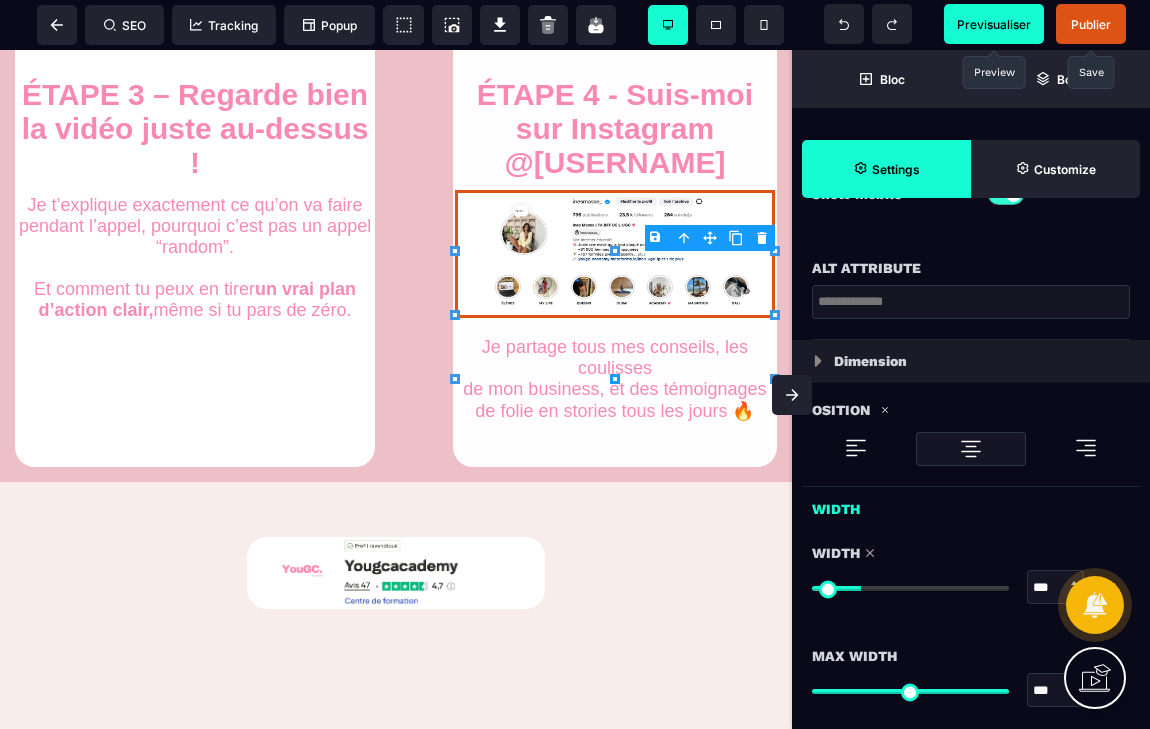 type on "***" 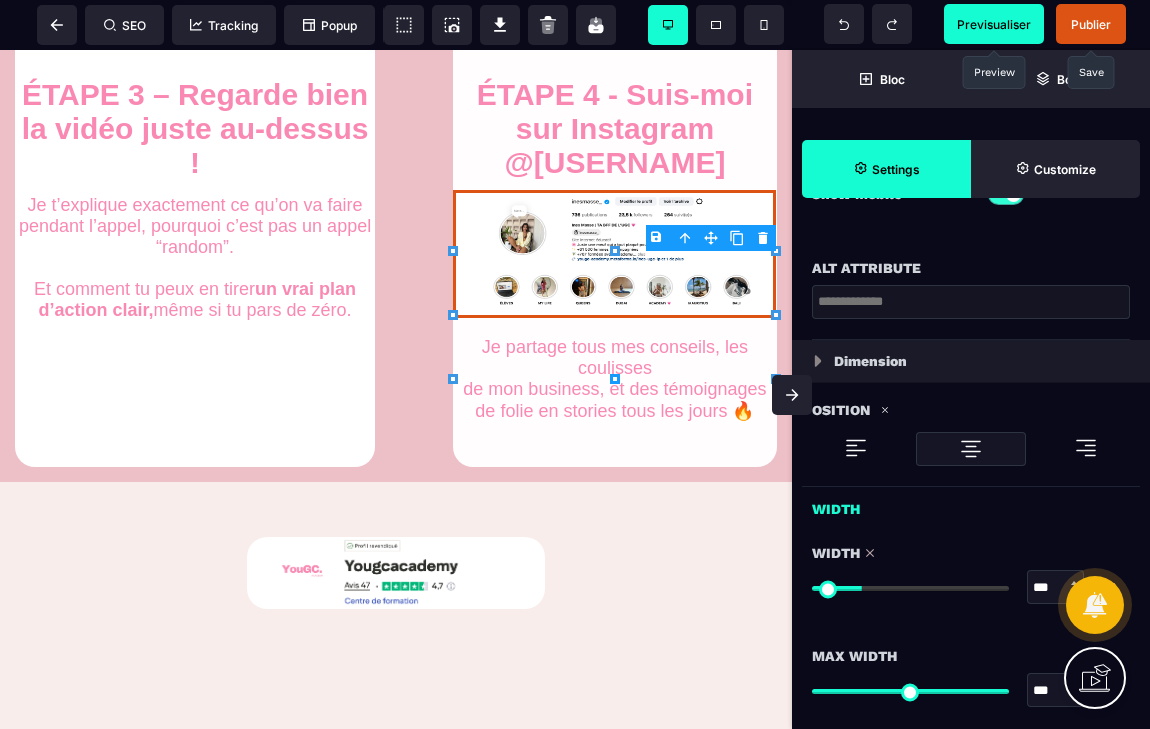 type on "***" 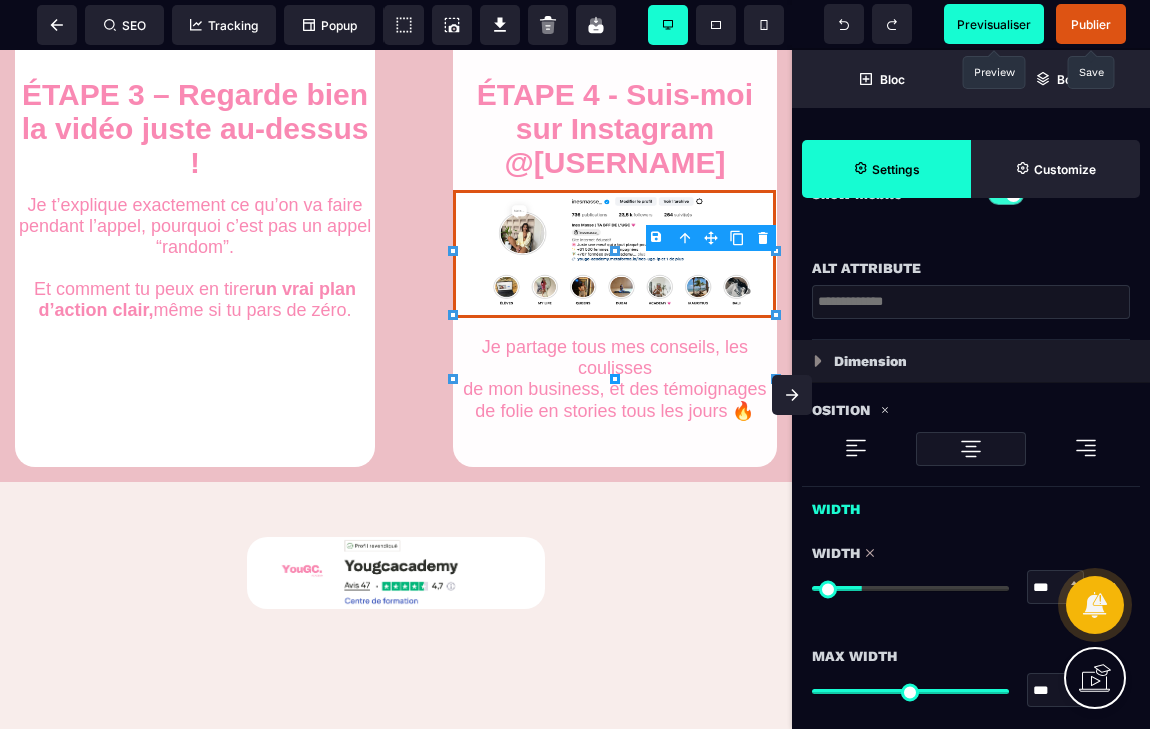 type on "***" 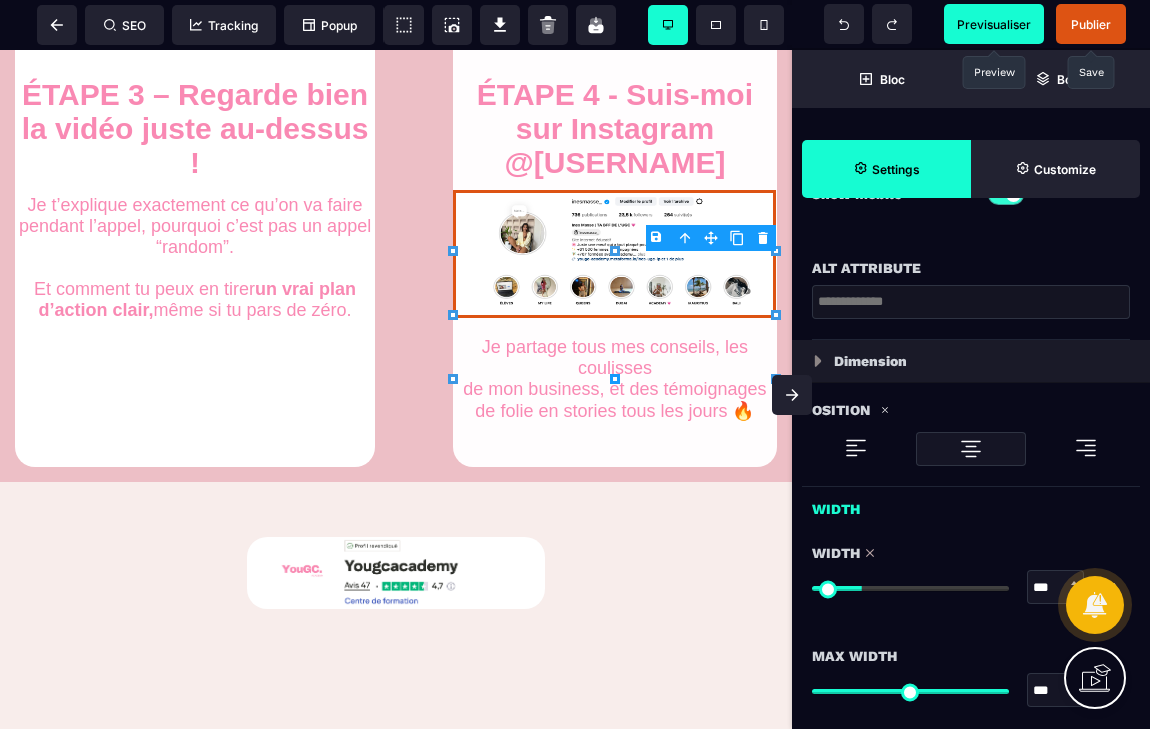 type on "***" 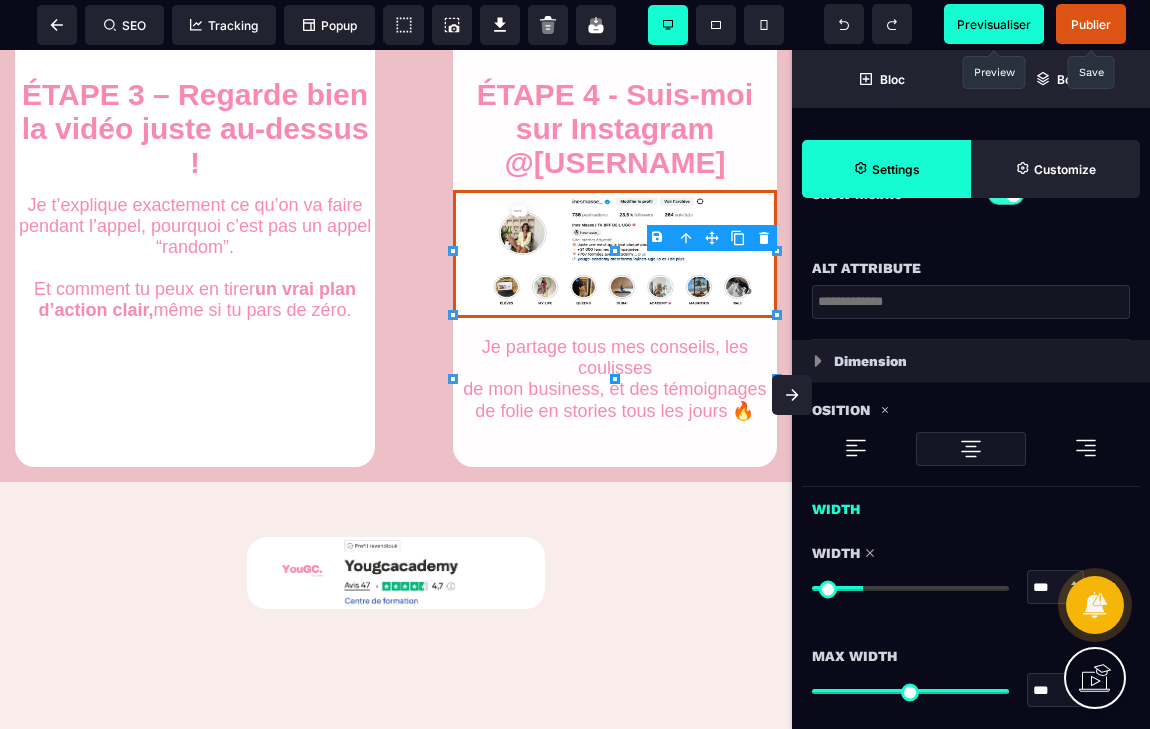 type on "***" 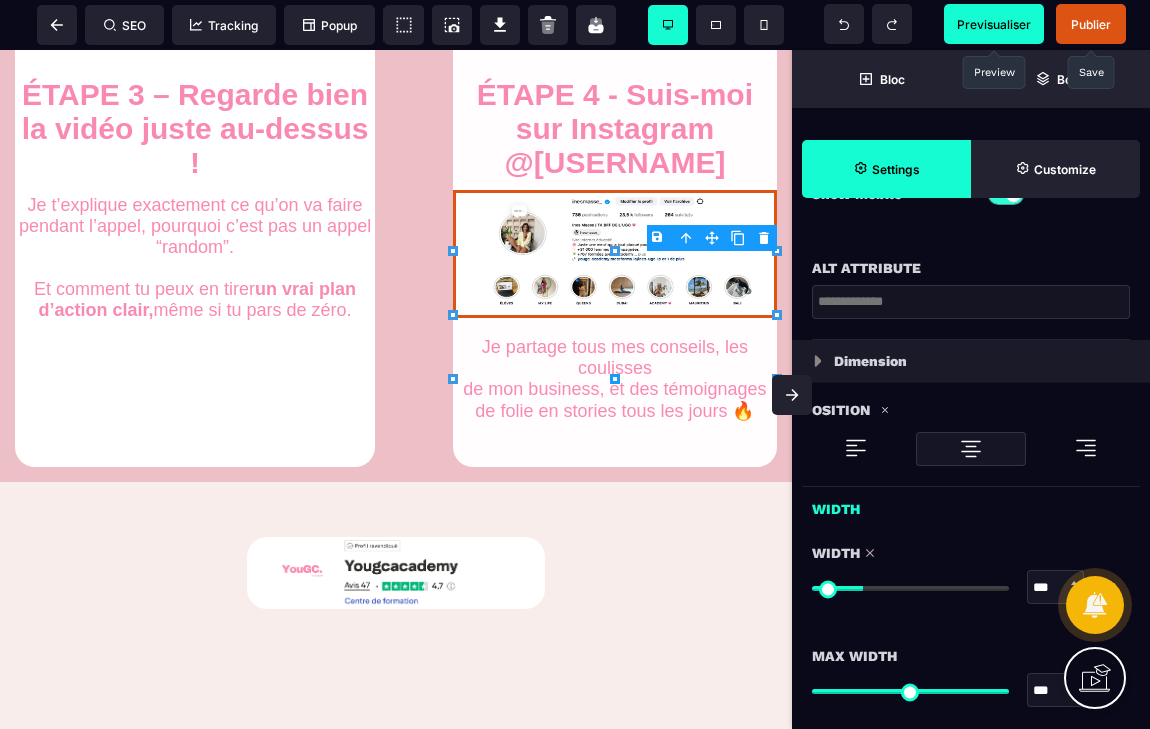 type on "***" 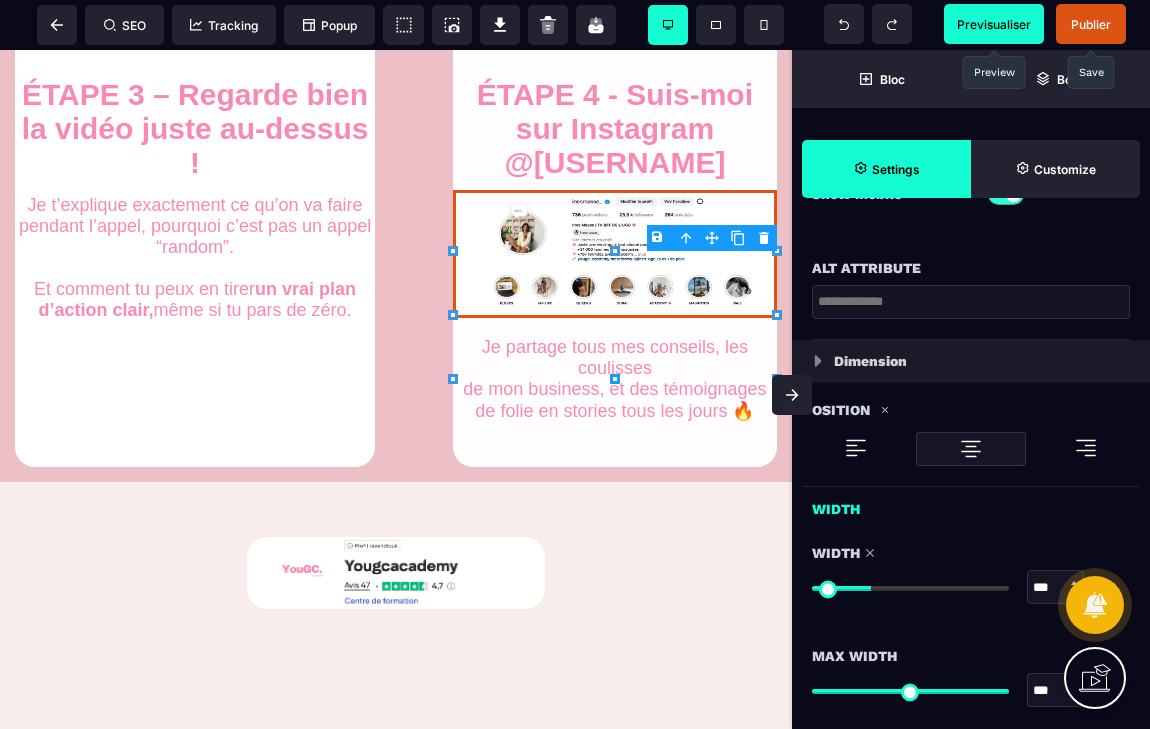 type on "***" 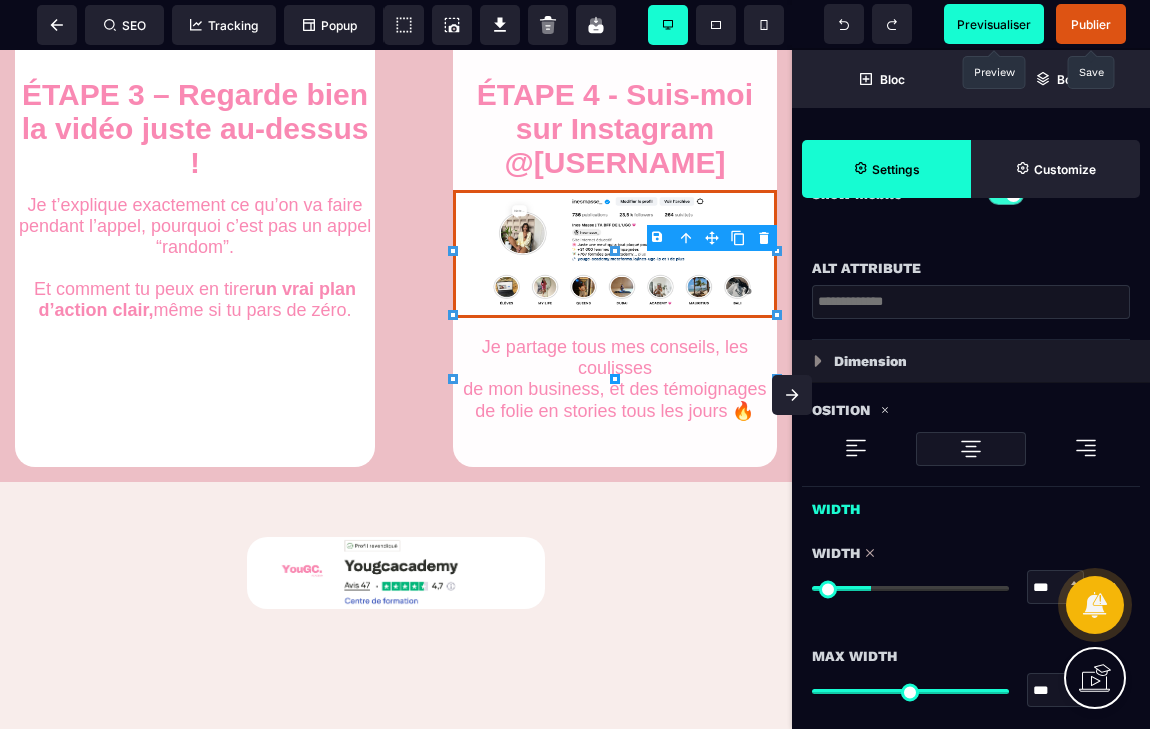type on "***" 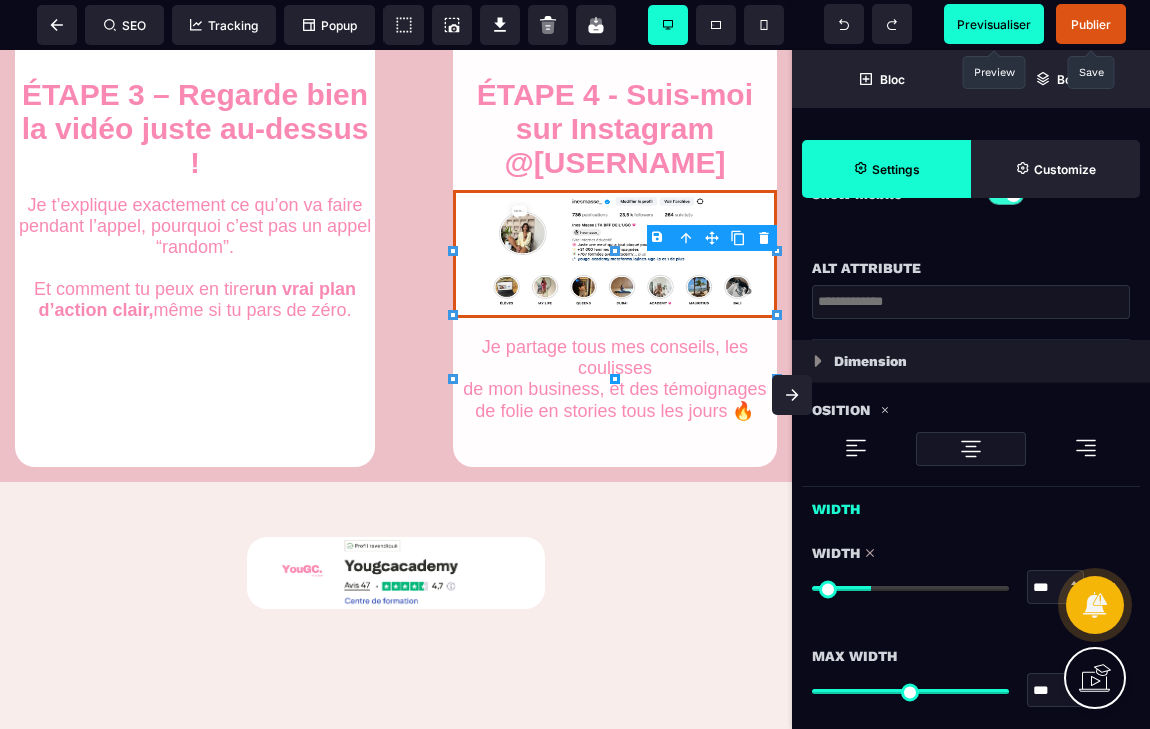 type on "***" 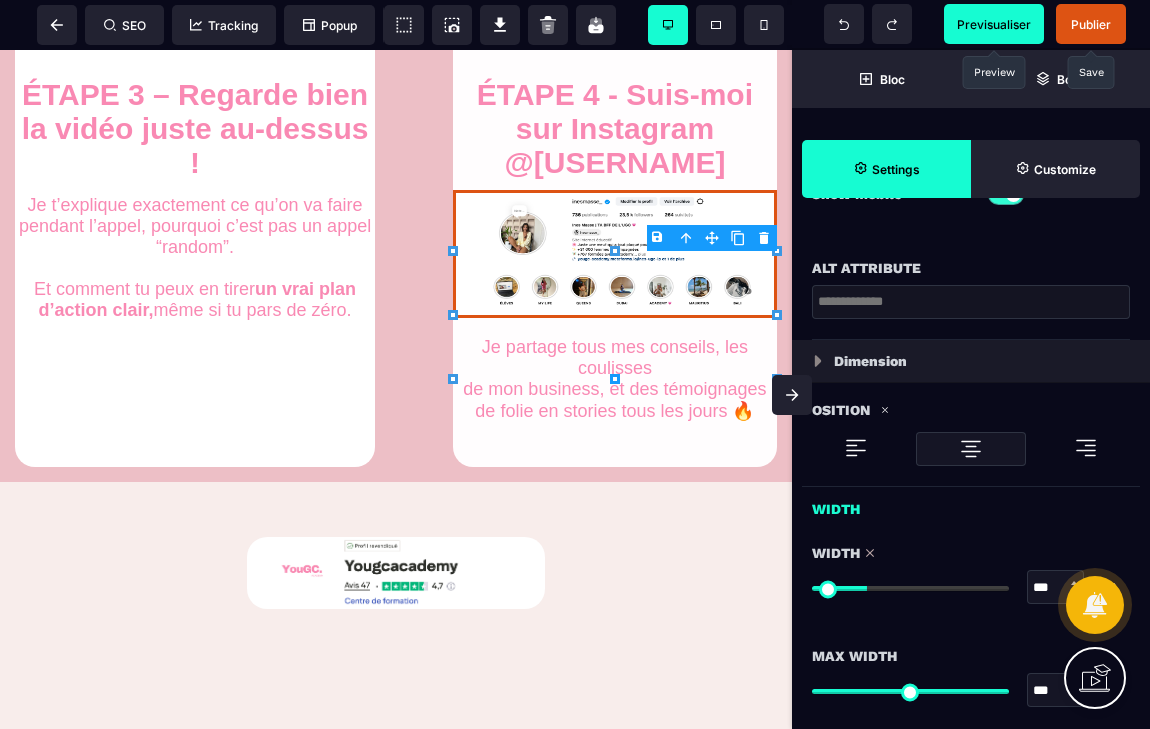 type on "***" 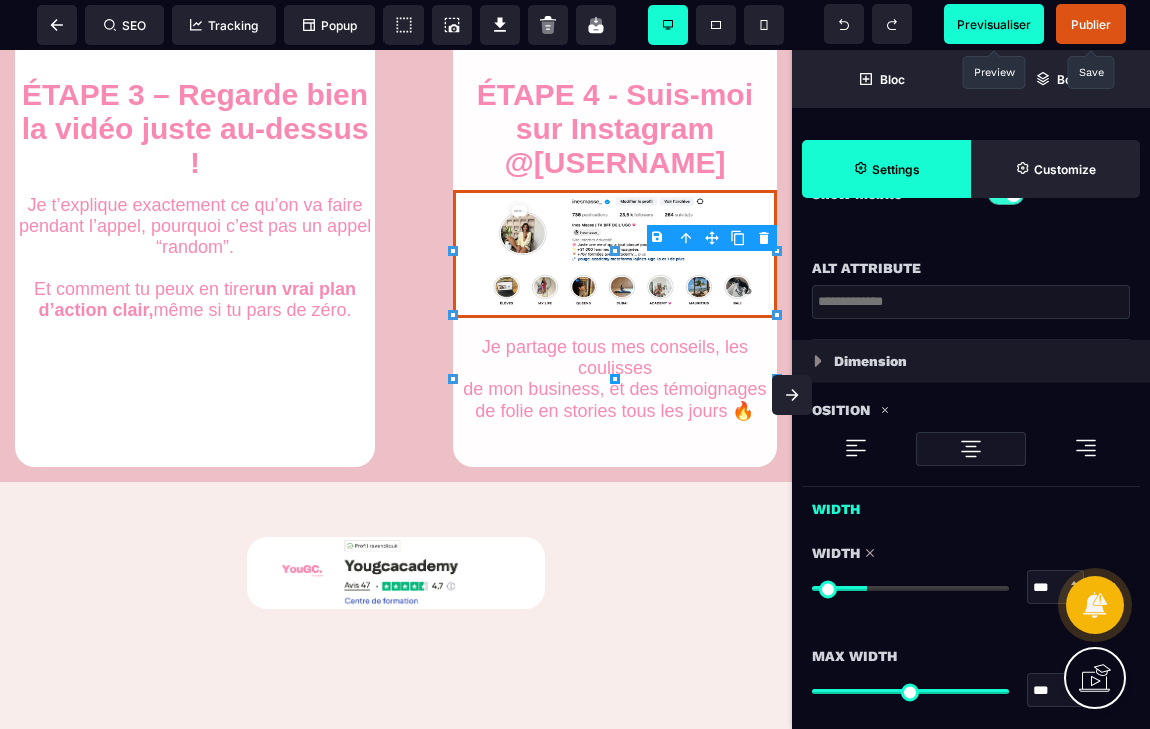 type on "***" 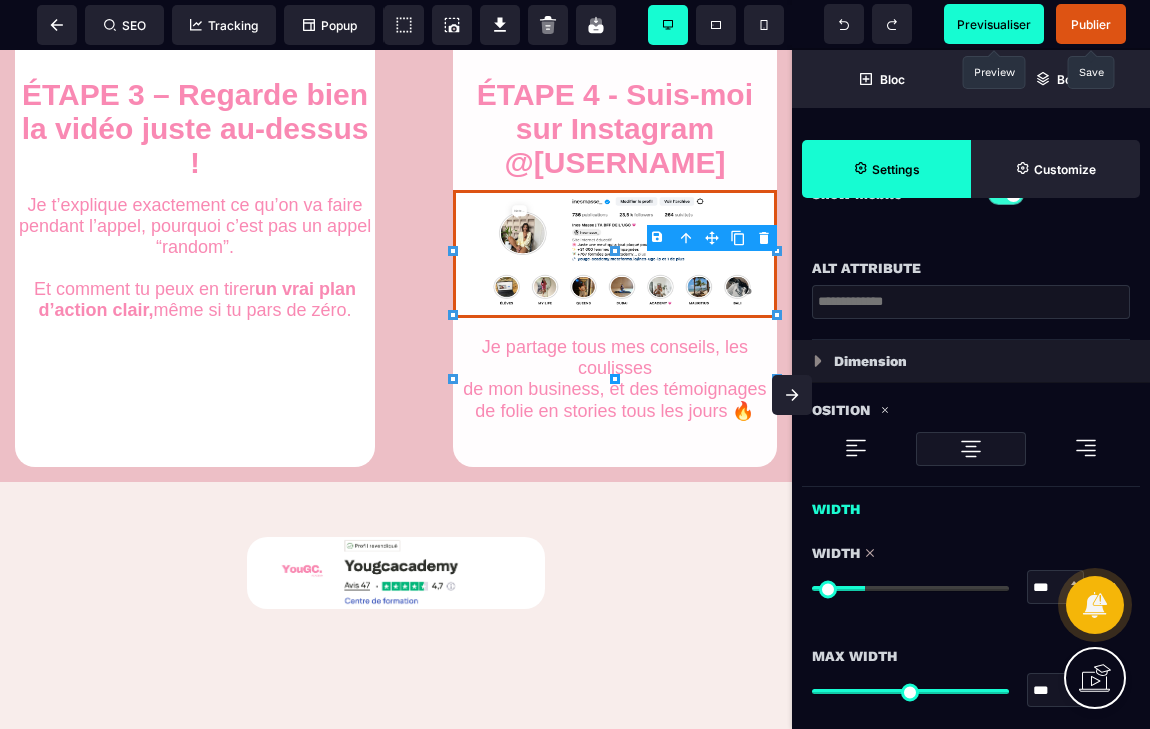 type on "***" 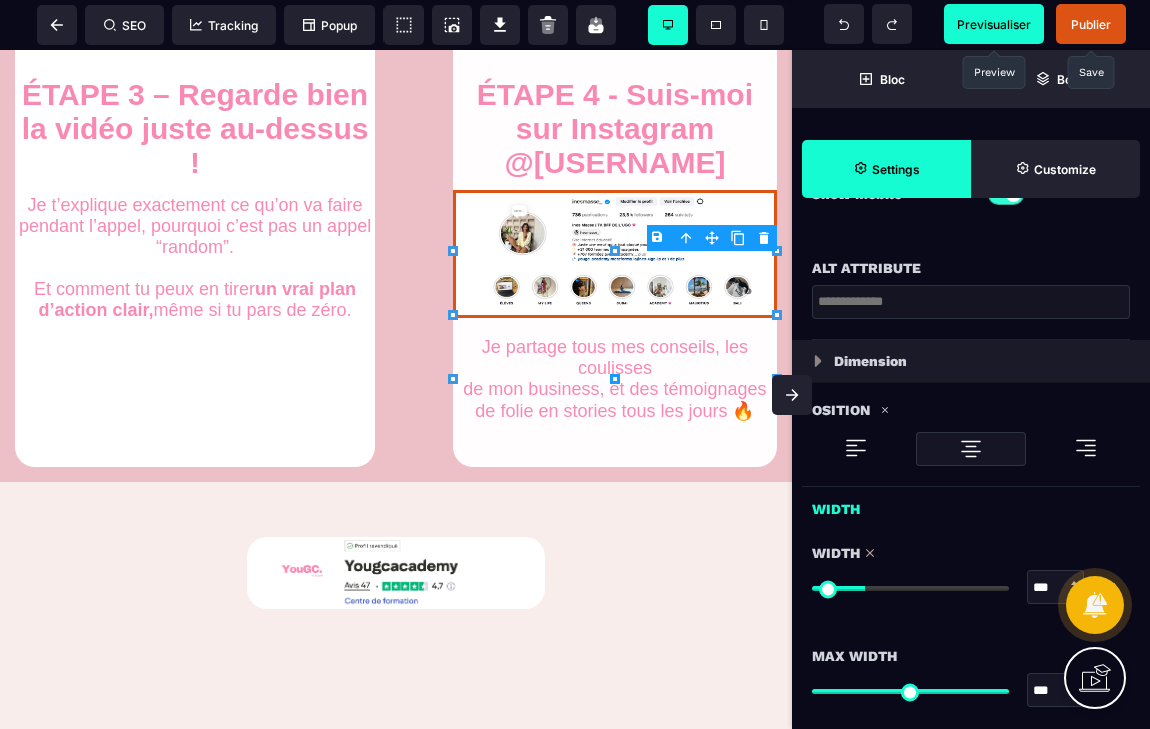 type on "***" 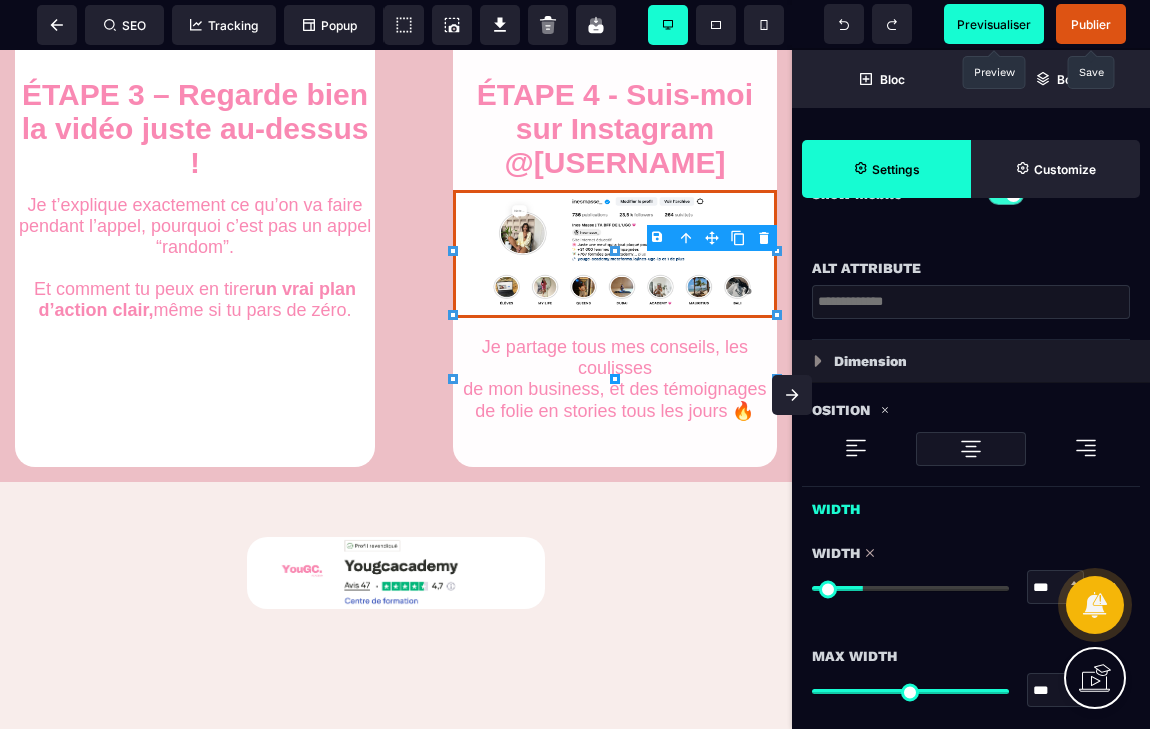type on "***" 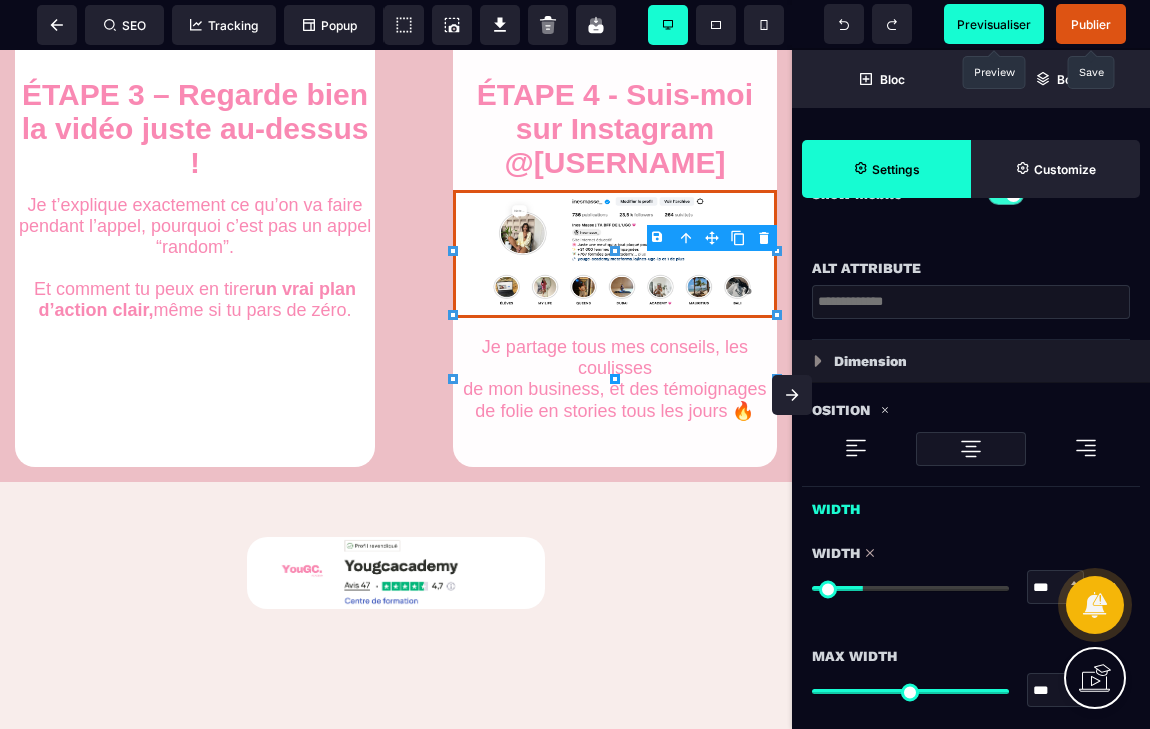 type on "***" 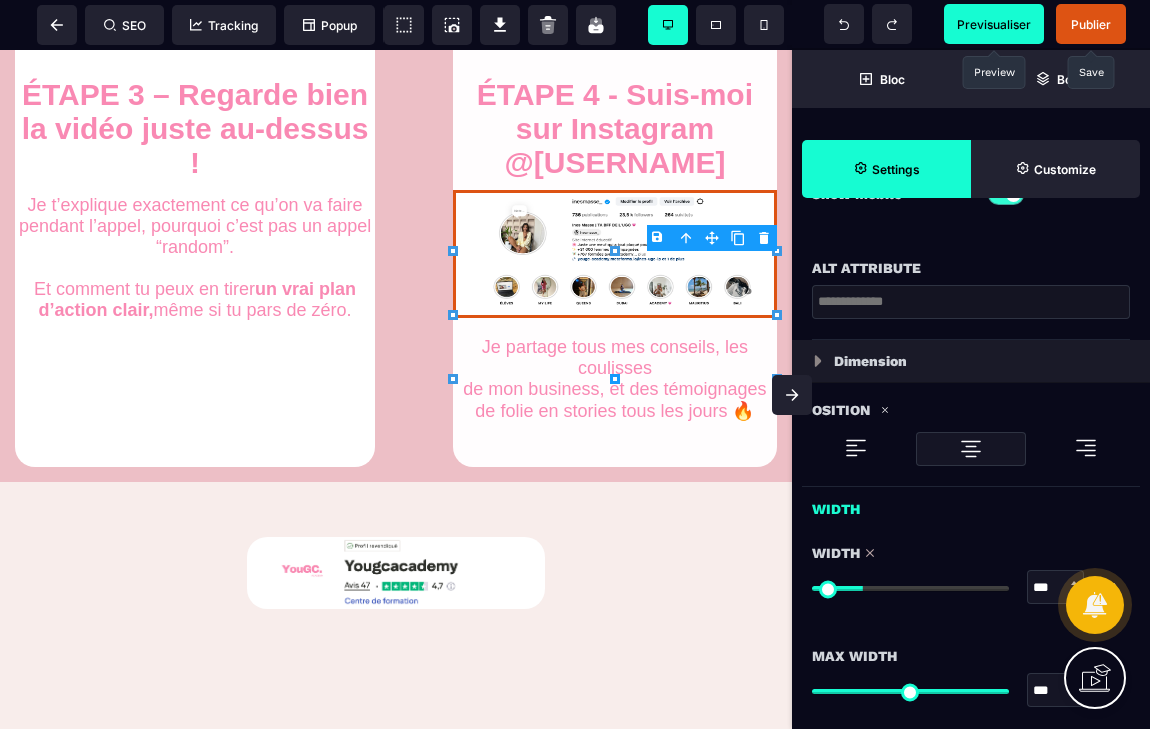 click at bounding box center (910, 588) 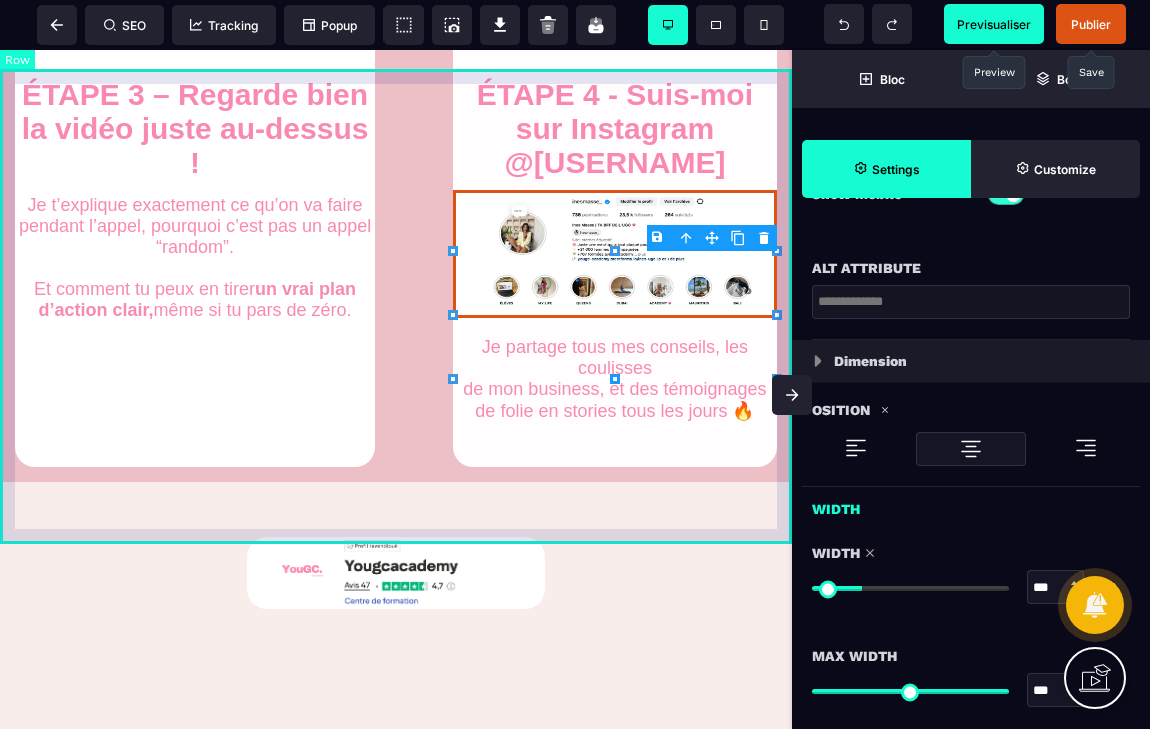 click at bounding box center [396, 575] 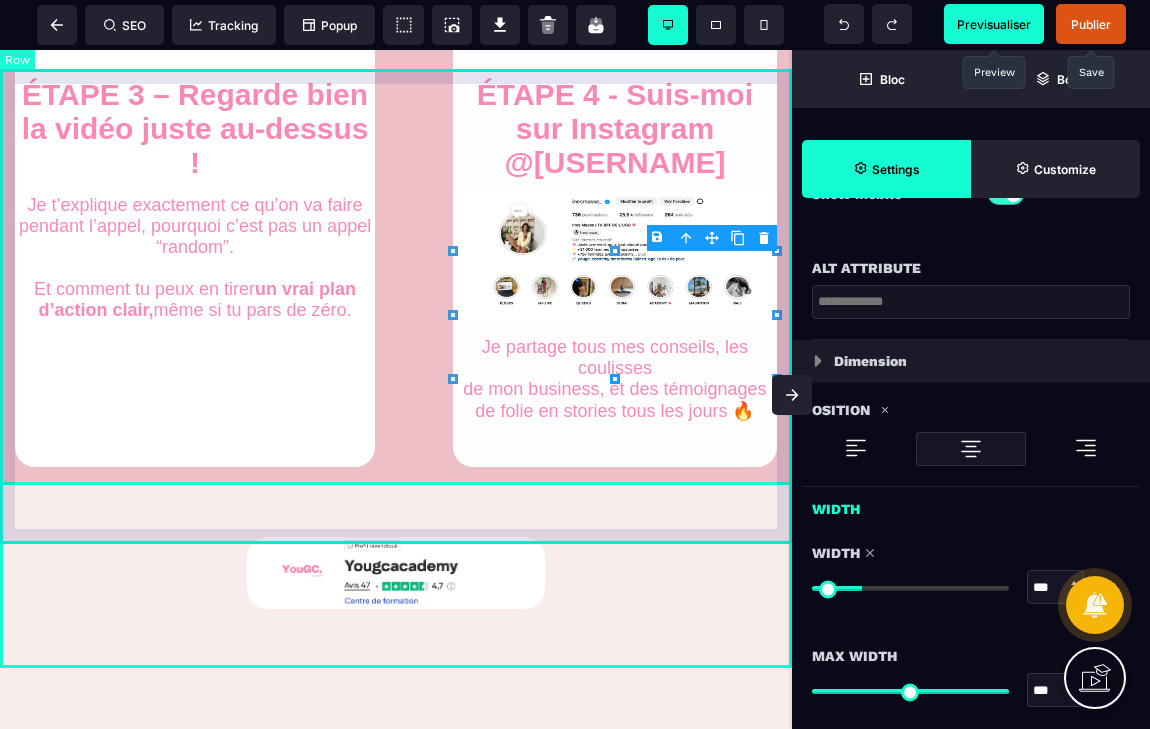 select on "*" 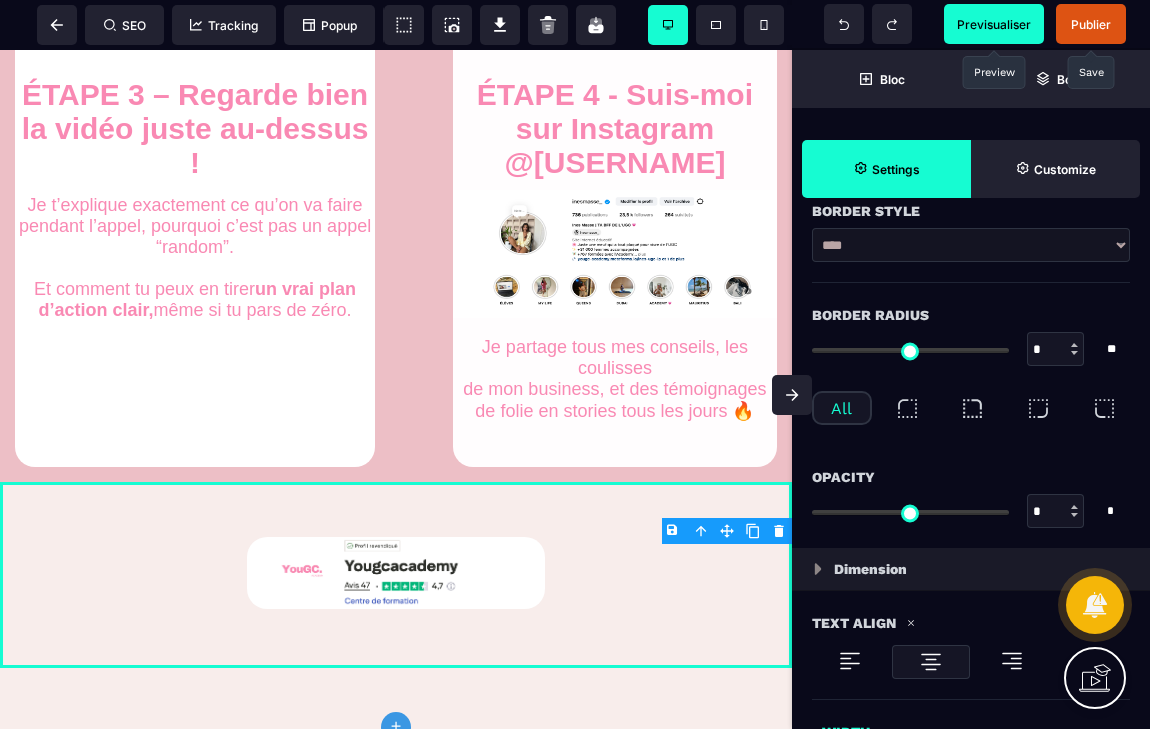 scroll, scrollTop: 0, scrollLeft: 0, axis: both 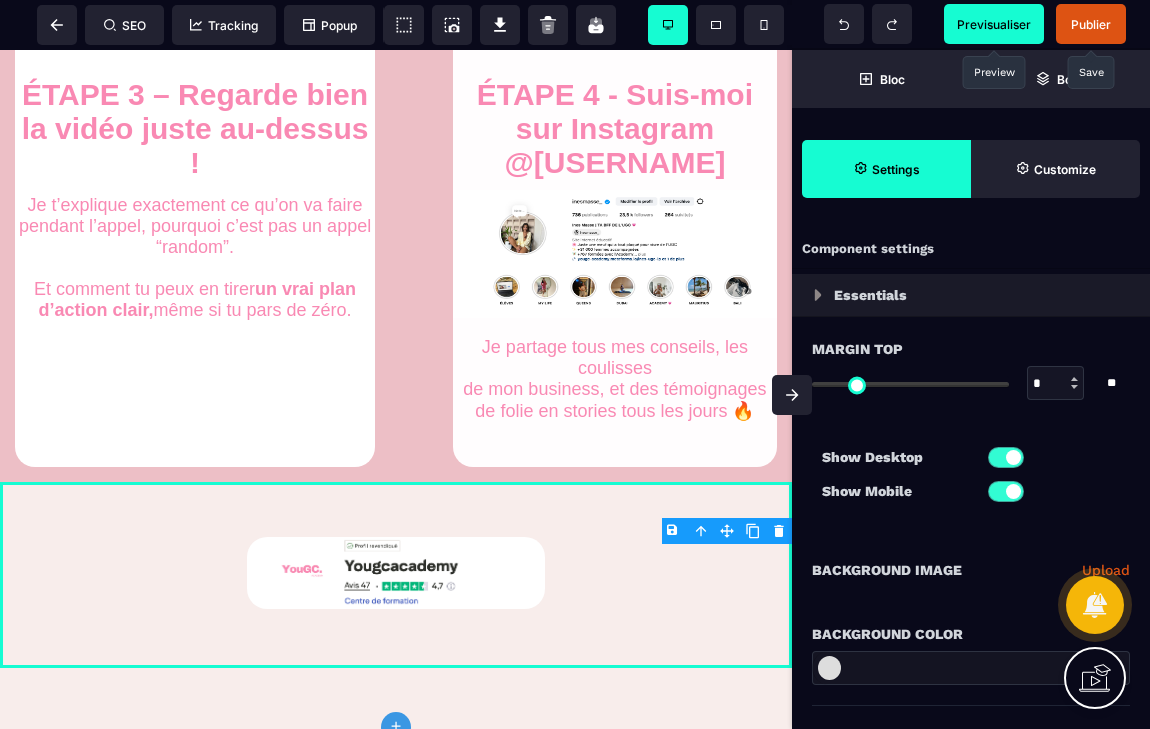 type on "*" 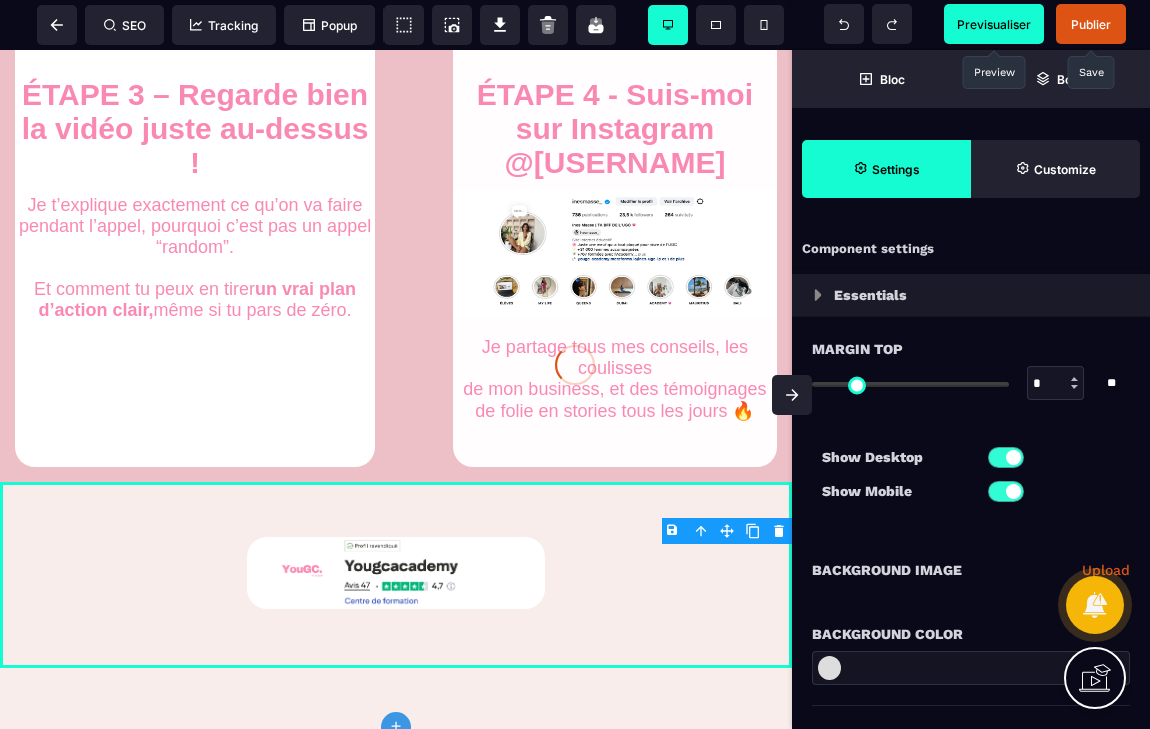 click 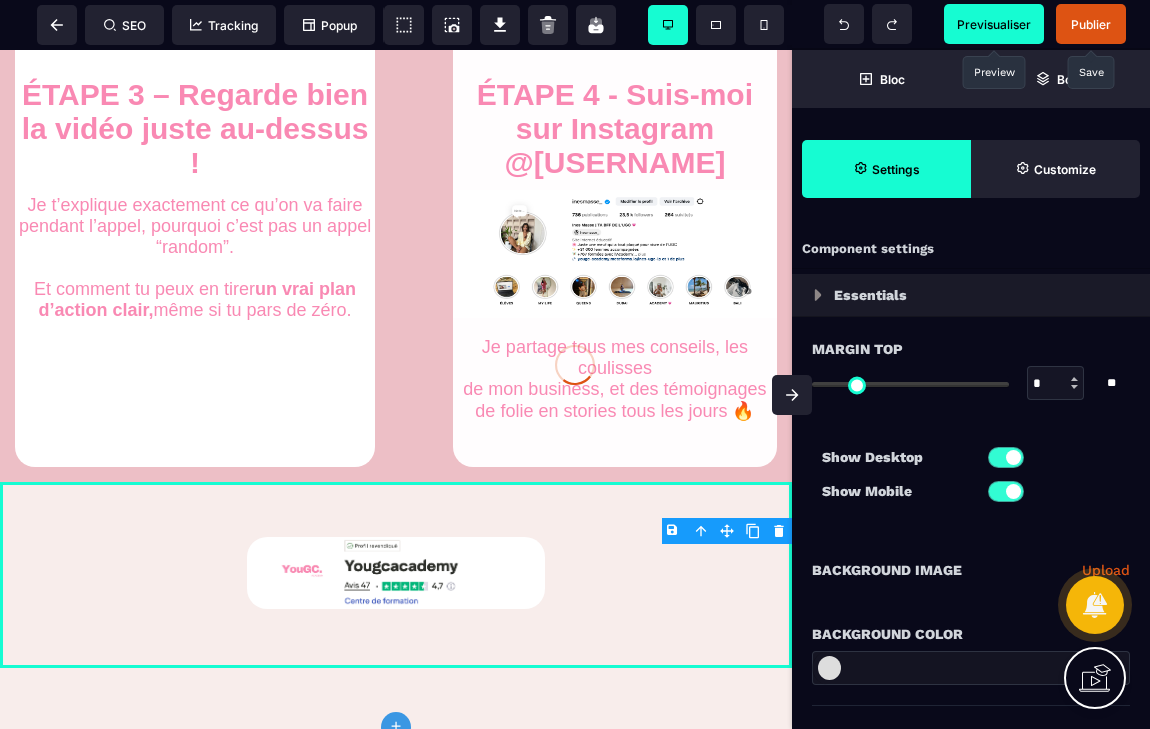 click 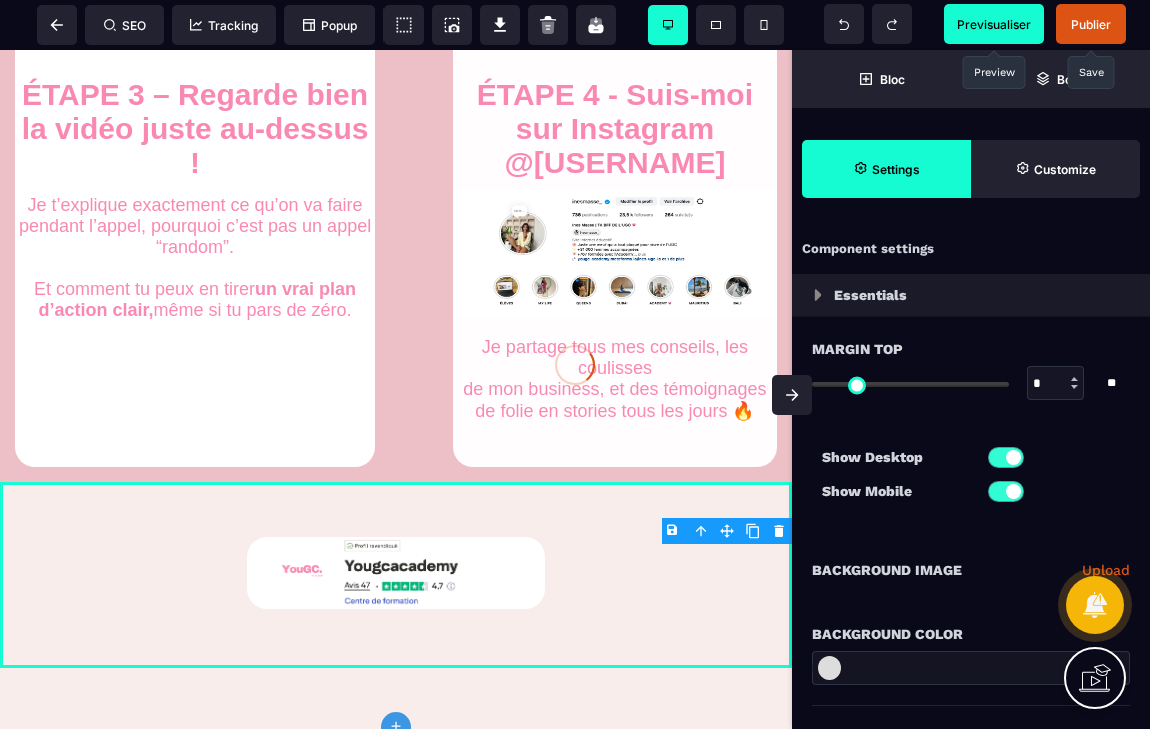 click 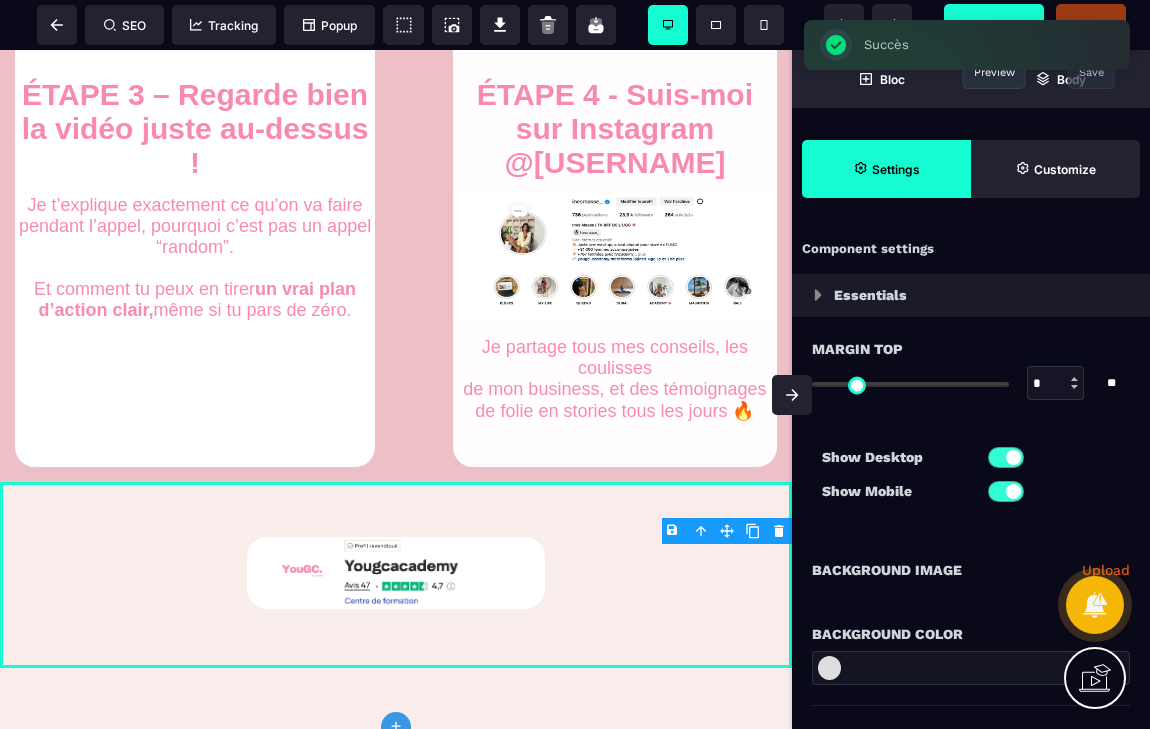 click on "Previsualiser" at bounding box center (994, 24) 